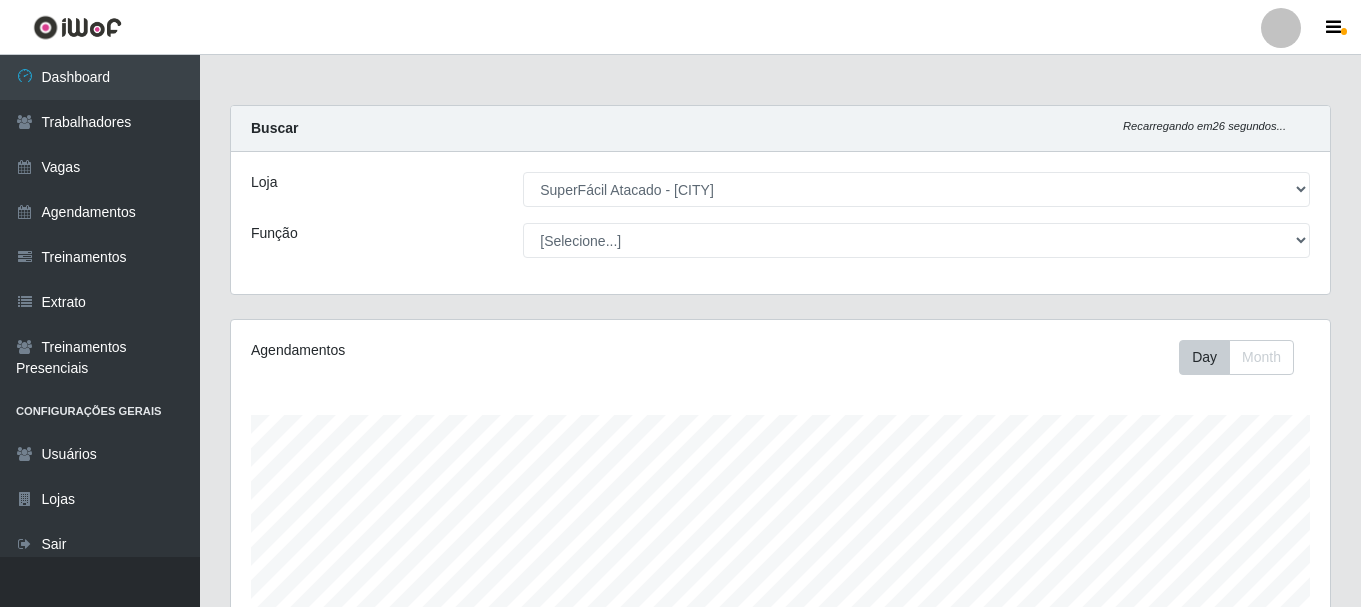 select on "399" 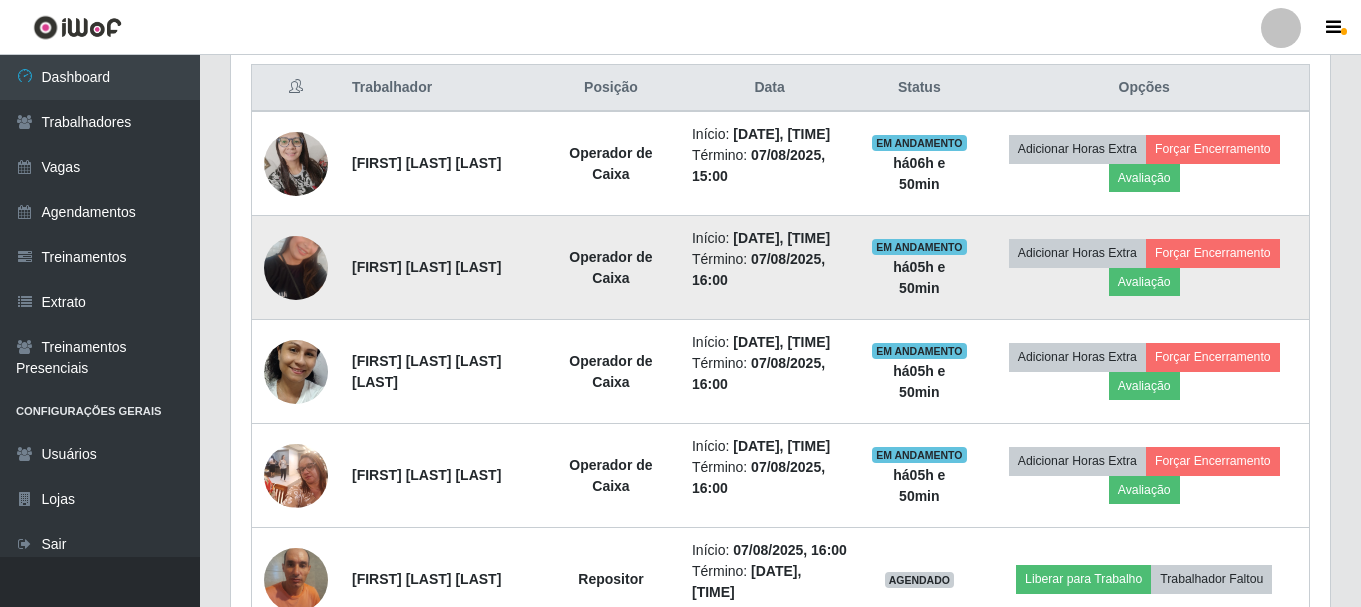 scroll, scrollTop: 765, scrollLeft: 0, axis: vertical 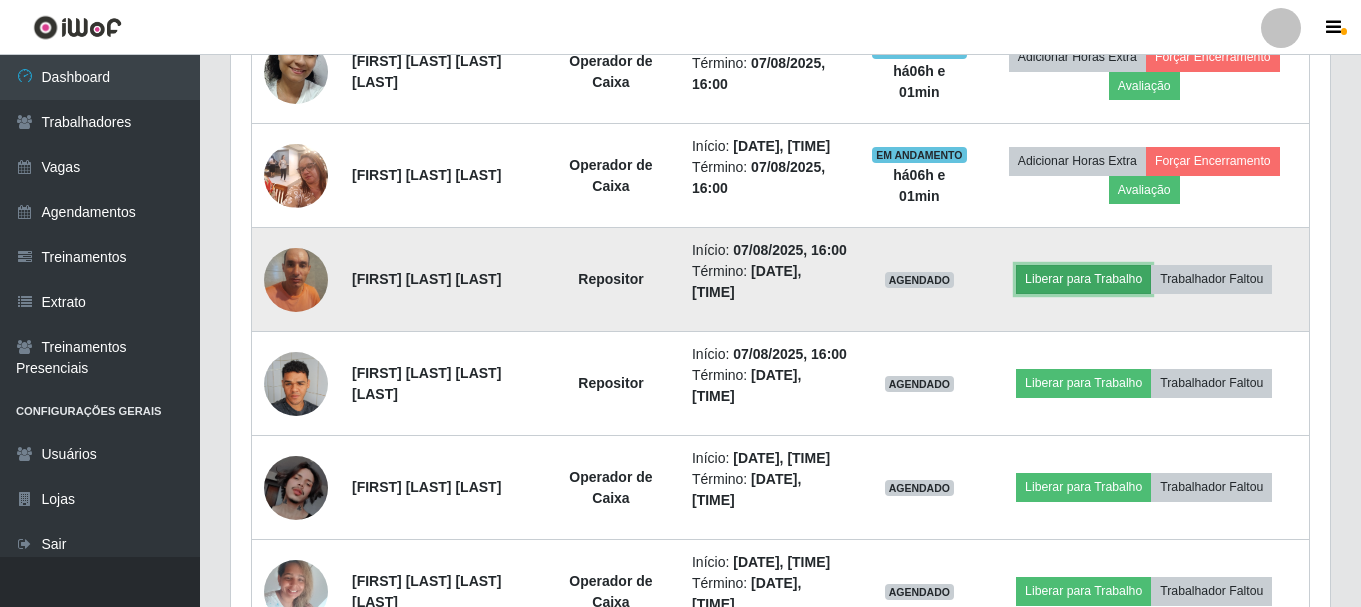 click on "Liberar para Trabalho" at bounding box center [1083, 279] 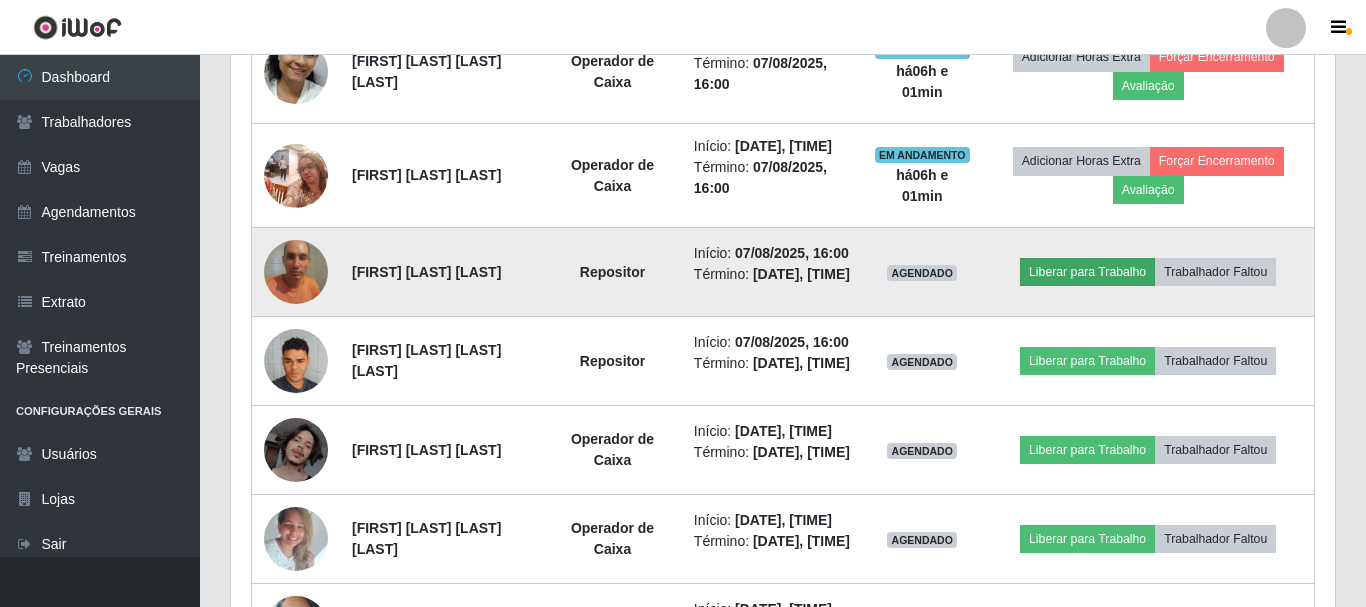 scroll, scrollTop: 999585, scrollLeft: 998911, axis: both 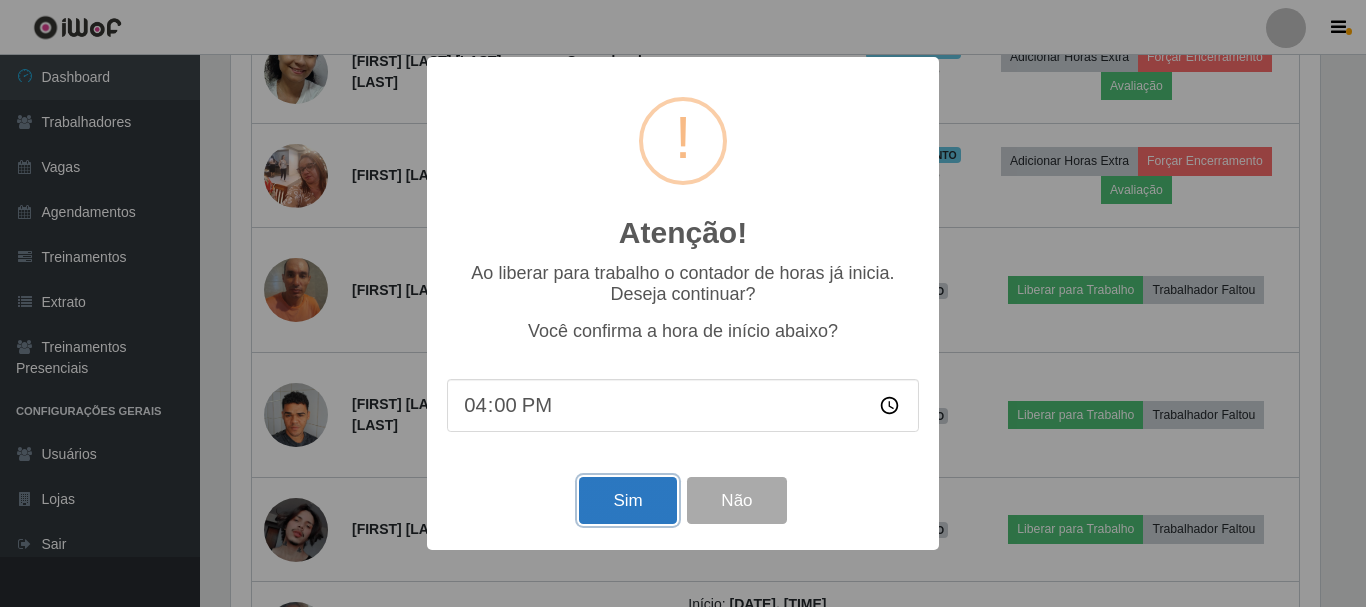 click on "Sim" at bounding box center (627, 500) 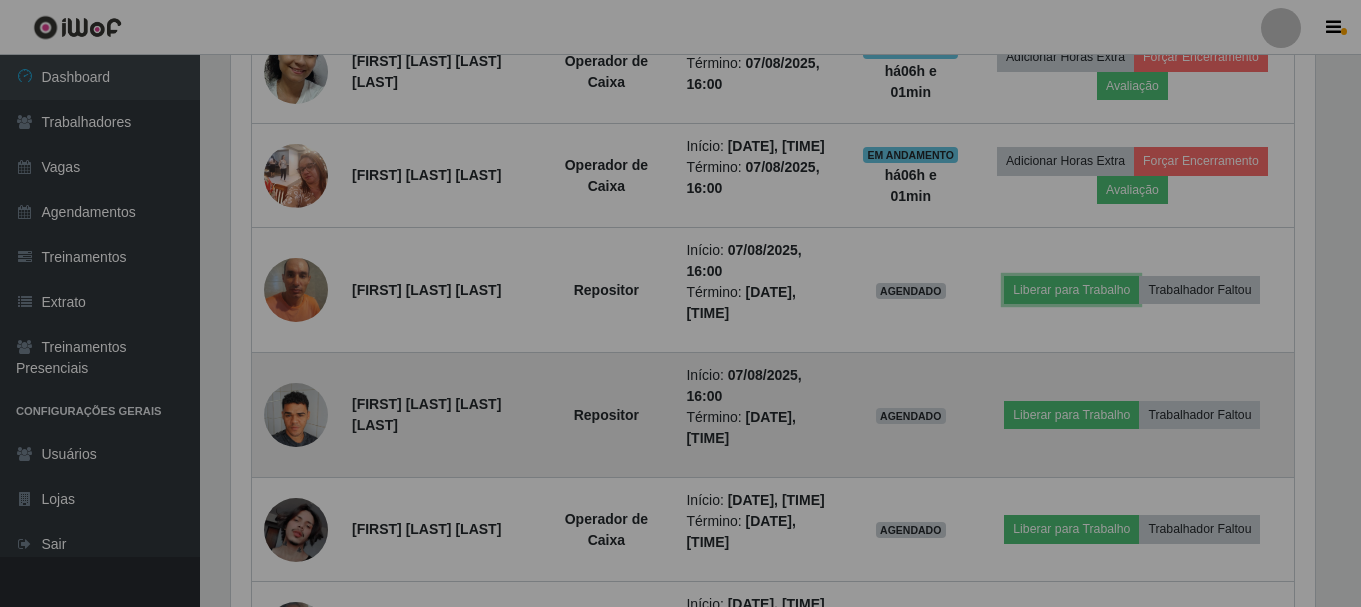 scroll, scrollTop: 999585, scrollLeft: 998901, axis: both 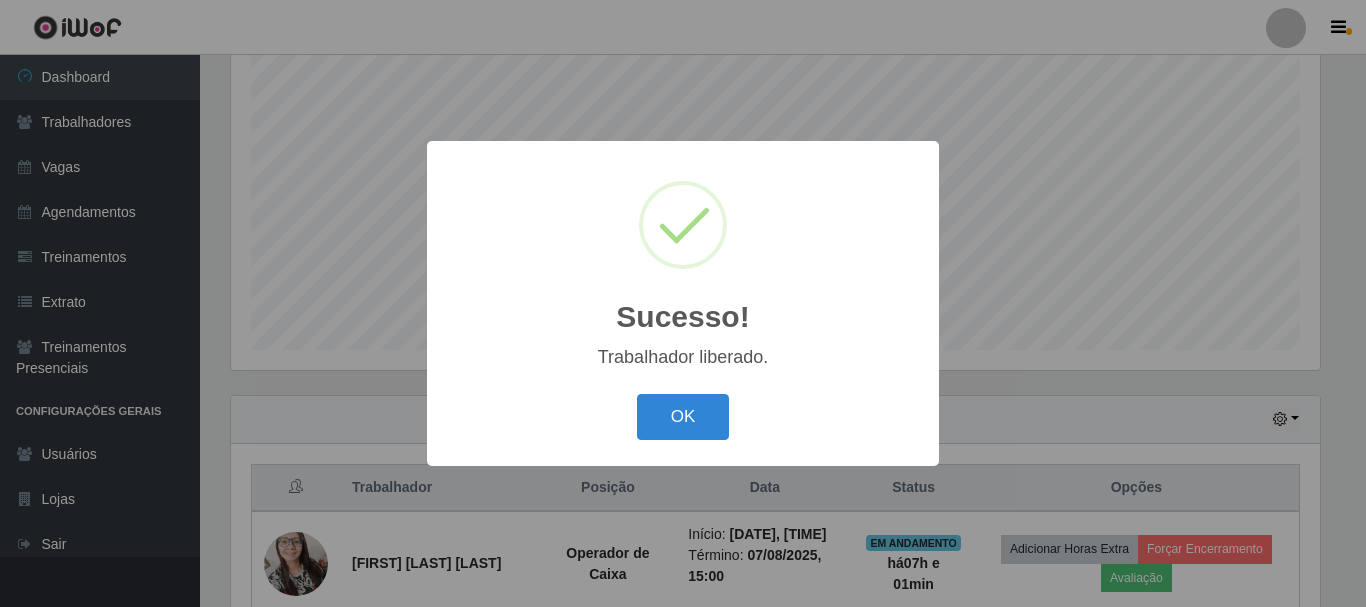 click on "OK Cancel" at bounding box center [683, 416] 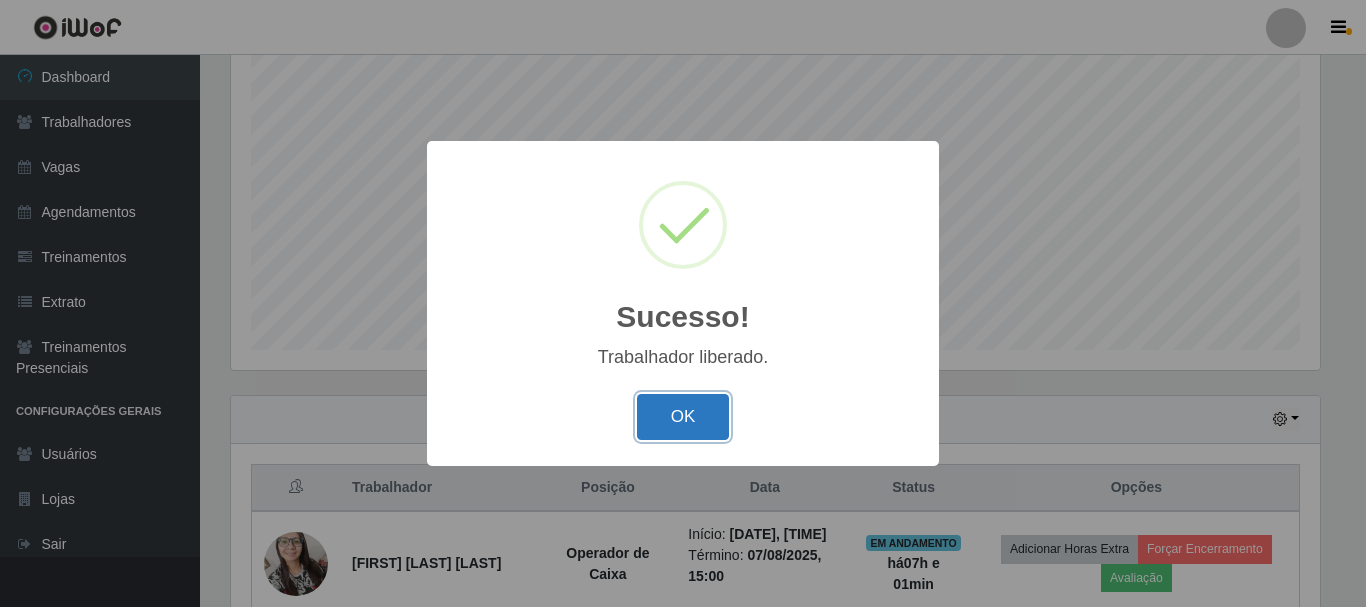 click on "OK" at bounding box center (683, 417) 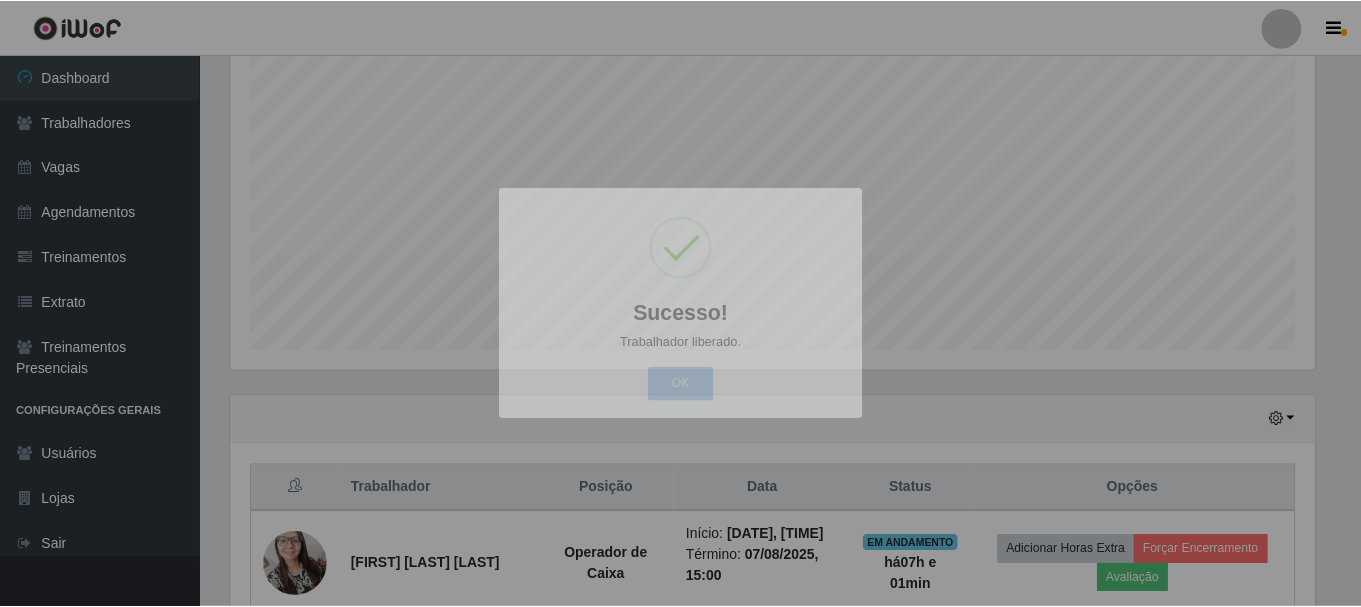 scroll, scrollTop: 999585, scrollLeft: 998901, axis: both 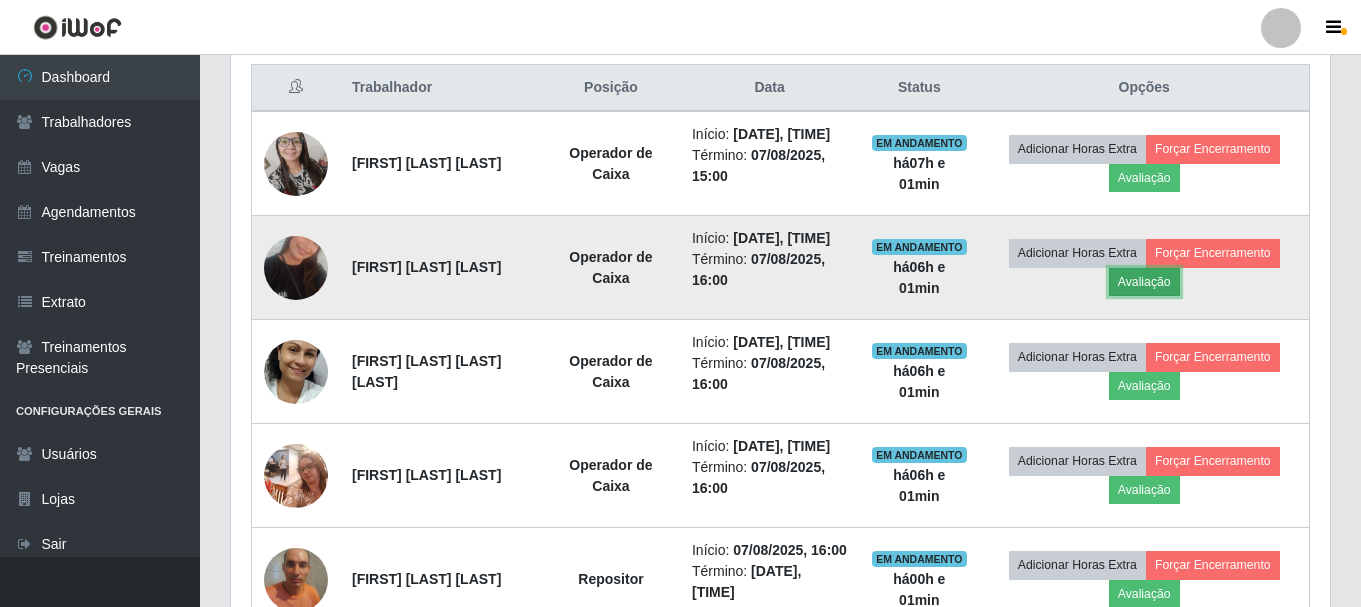 click on "Avaliação" at bounding box center (1144, 282) 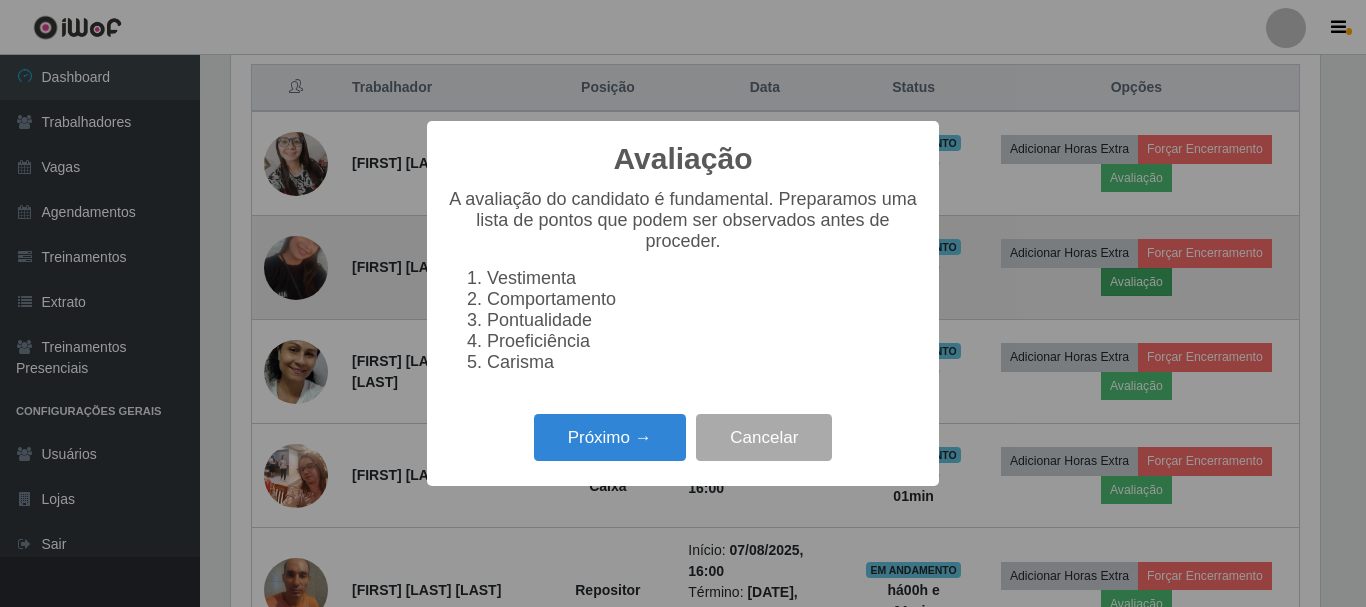 scroll, scrollTop: 999585, scrollLeft: 998911, axis: both 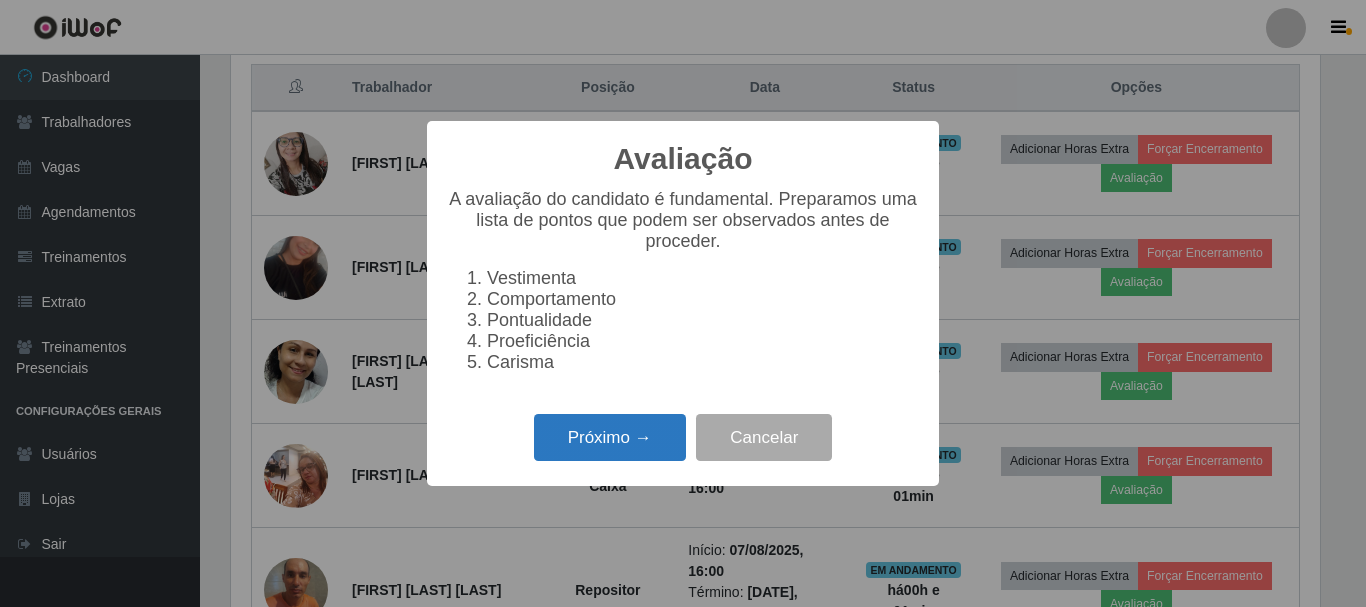 click on "Próximo →" at bounding box center [610, 437] 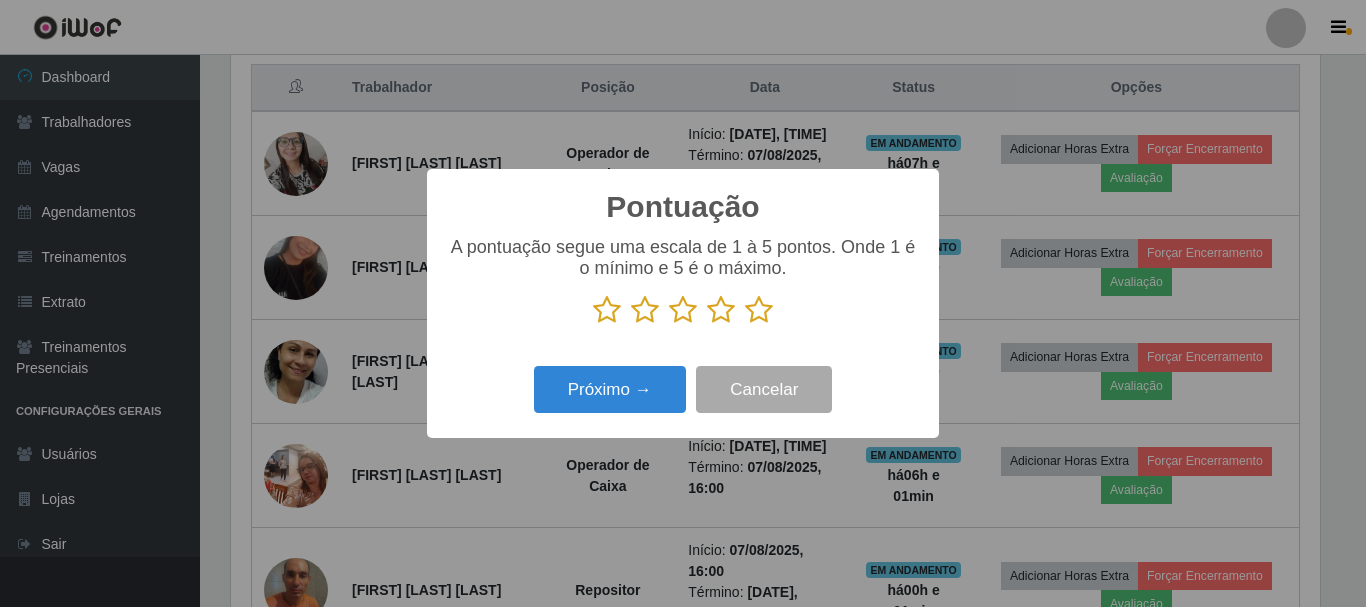 scroll, scrollTop: 999585, scrollLeft: 998911, axis: both 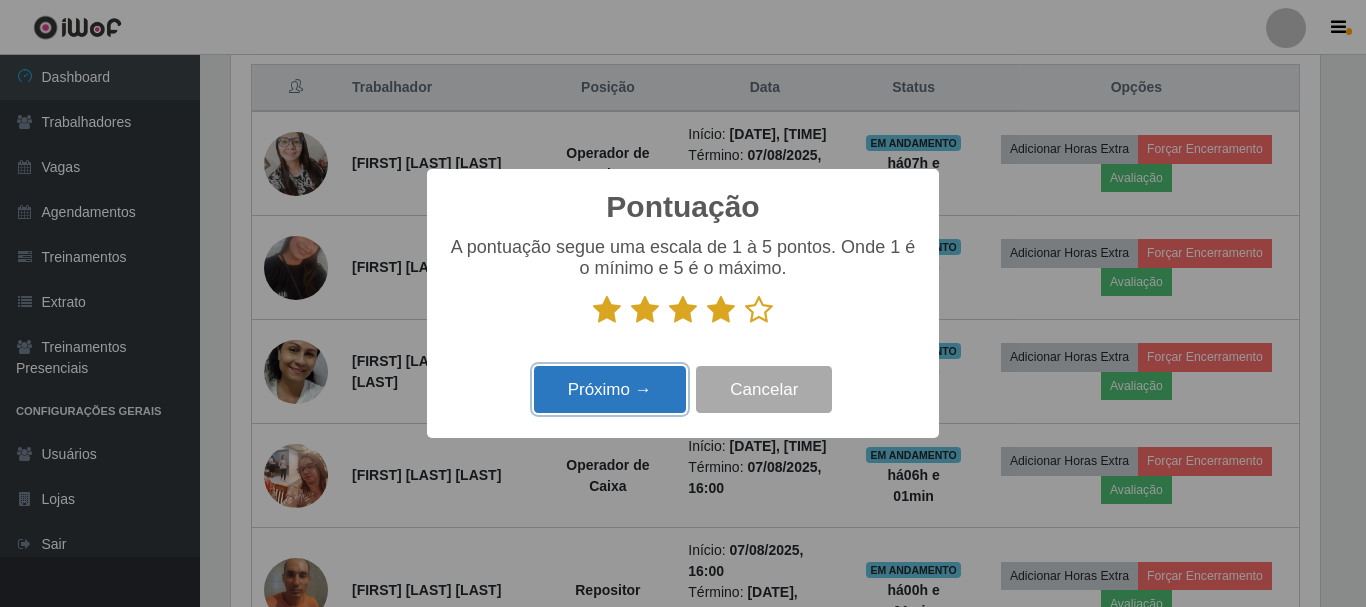 click on "Próximo →" at bounding box center [610, 389] 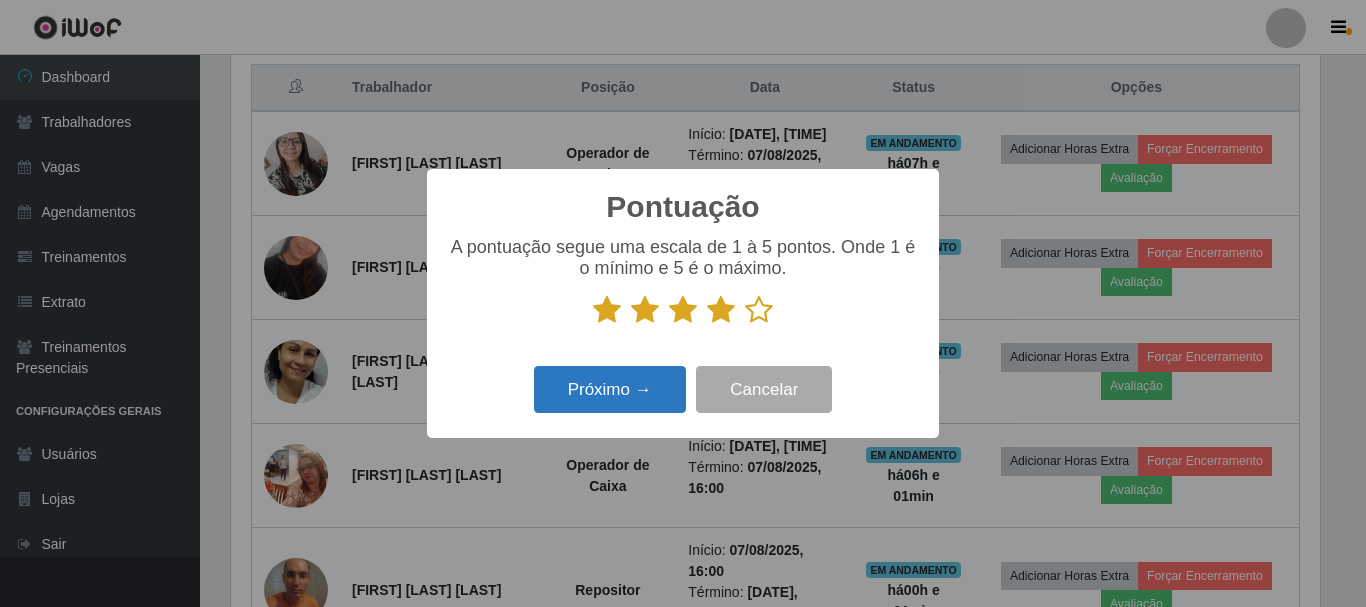 scroll, scrollTop: 999585, scrollLeft: 998911, axis: both 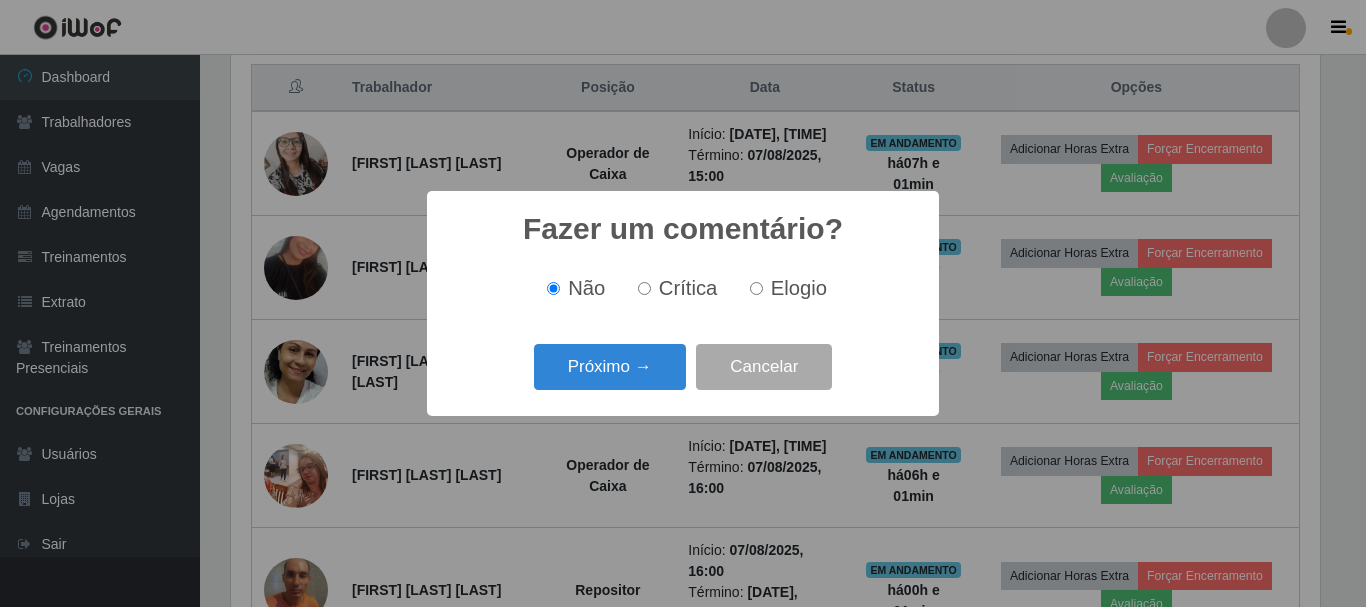 click on "Elogio" at bounding box center [756, 288] 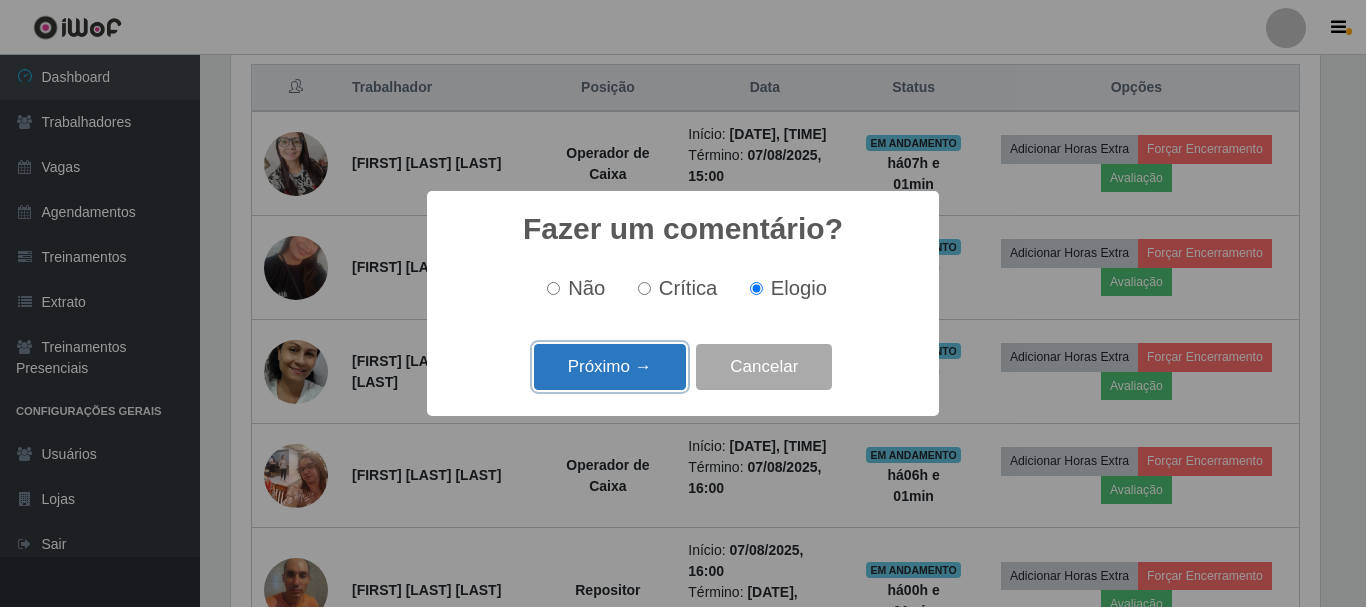 click on "Próximo →" at bounding box center [610, 367] 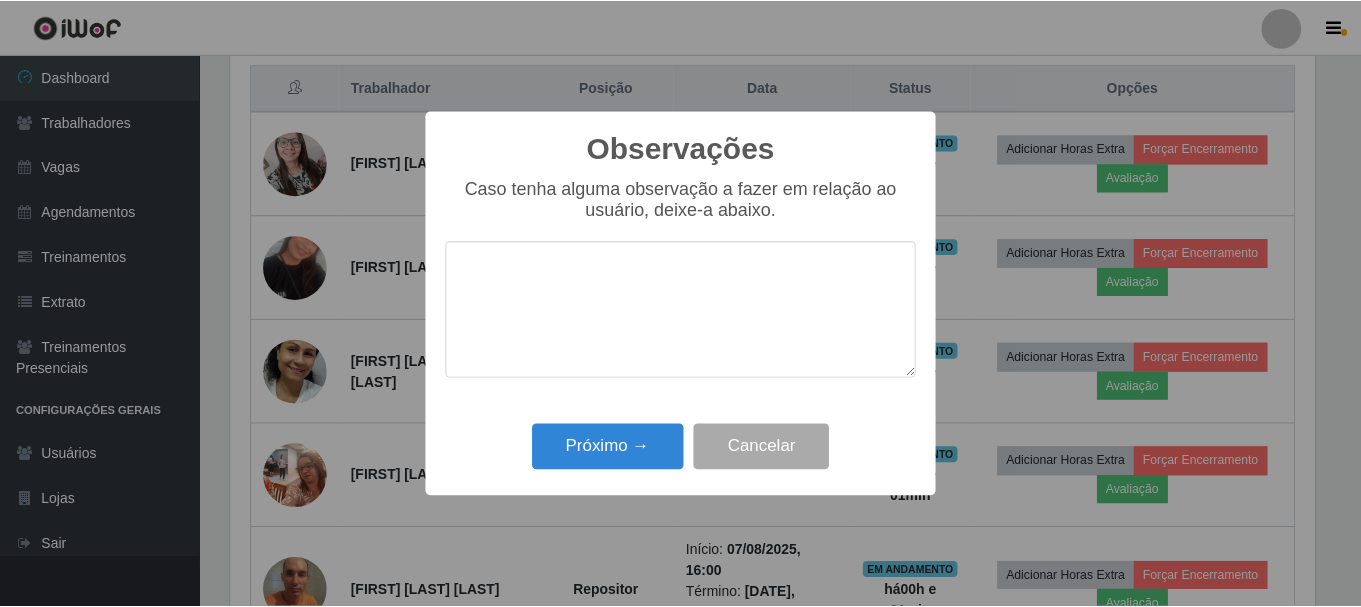 scroll, scrollTop: 999585, scrollLeft: 998911, axis: both 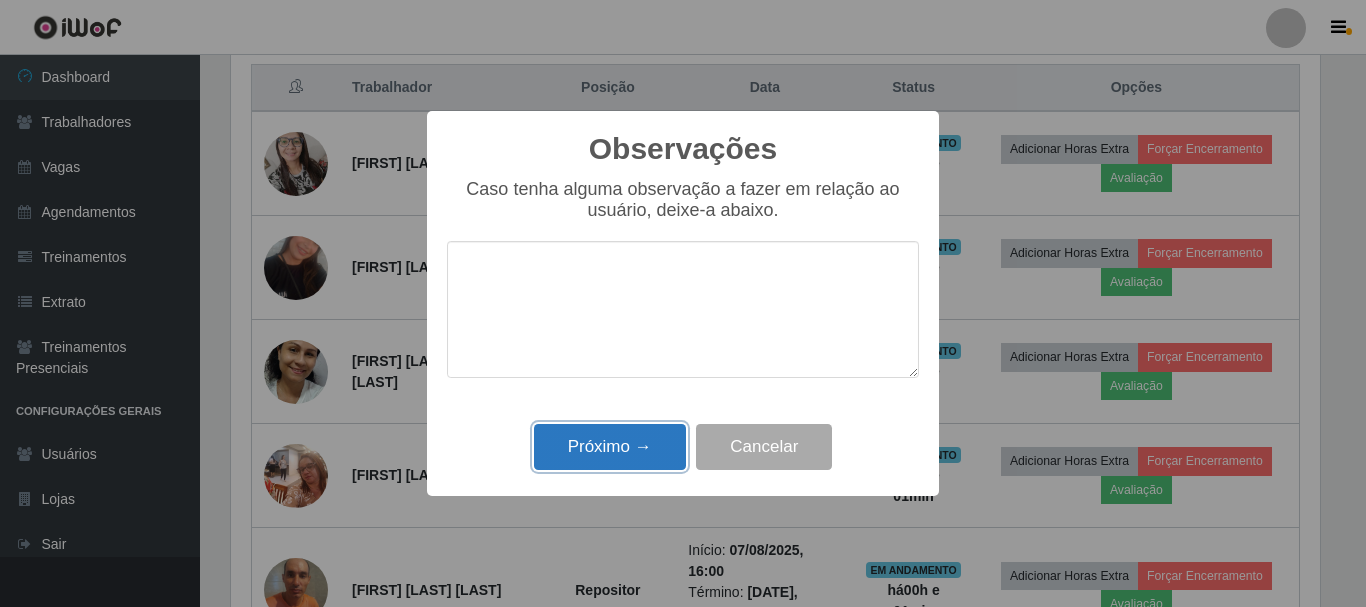 click on "Próximo →" at bounding box center (610, 447) 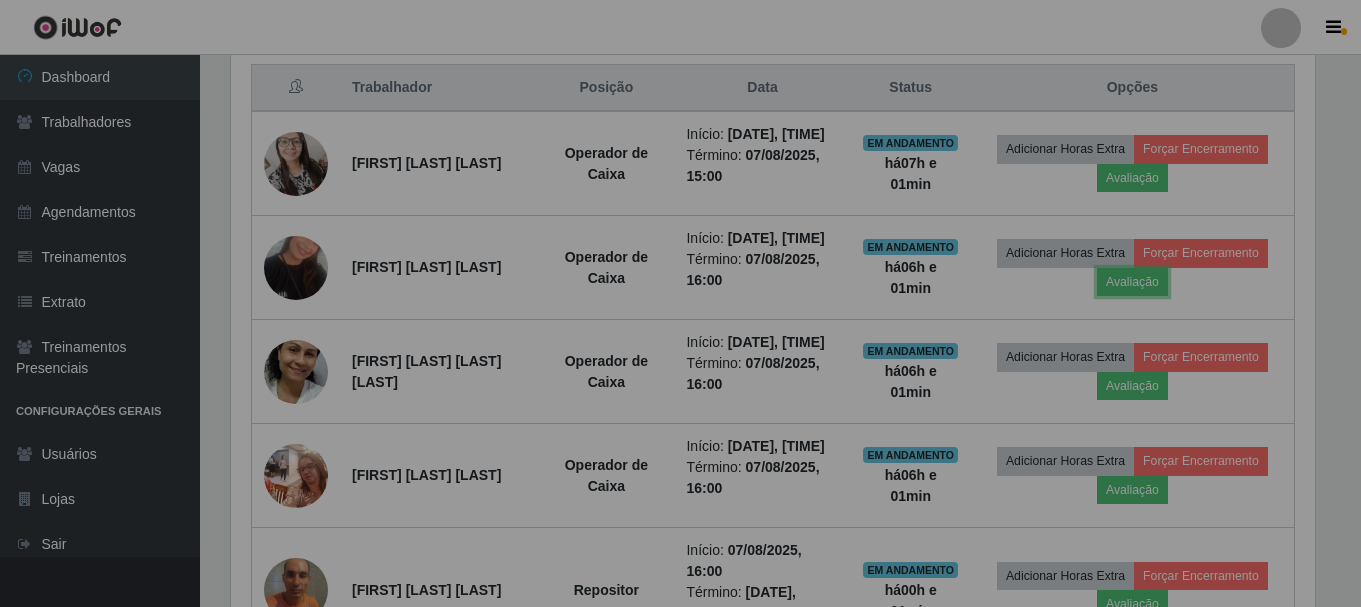 scroll, scrollTop: 999585, scrollLeft: 998901, axis: both 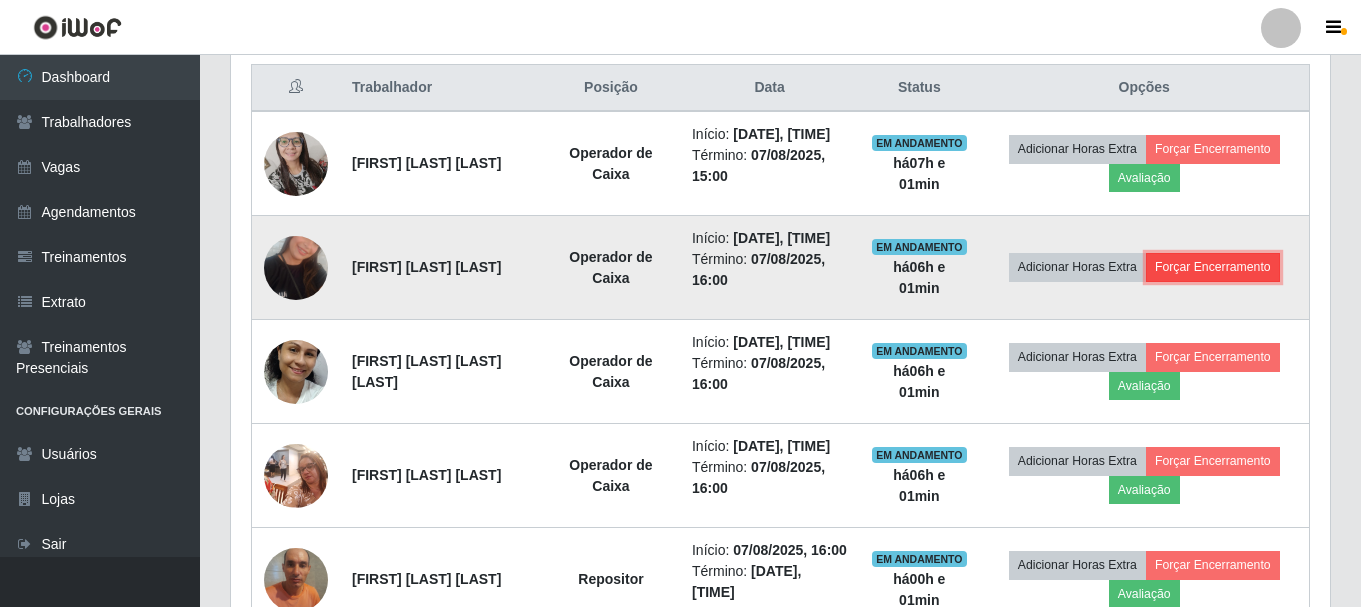 click on "Forçar Encerramento" at bounding box center [1213, 267] 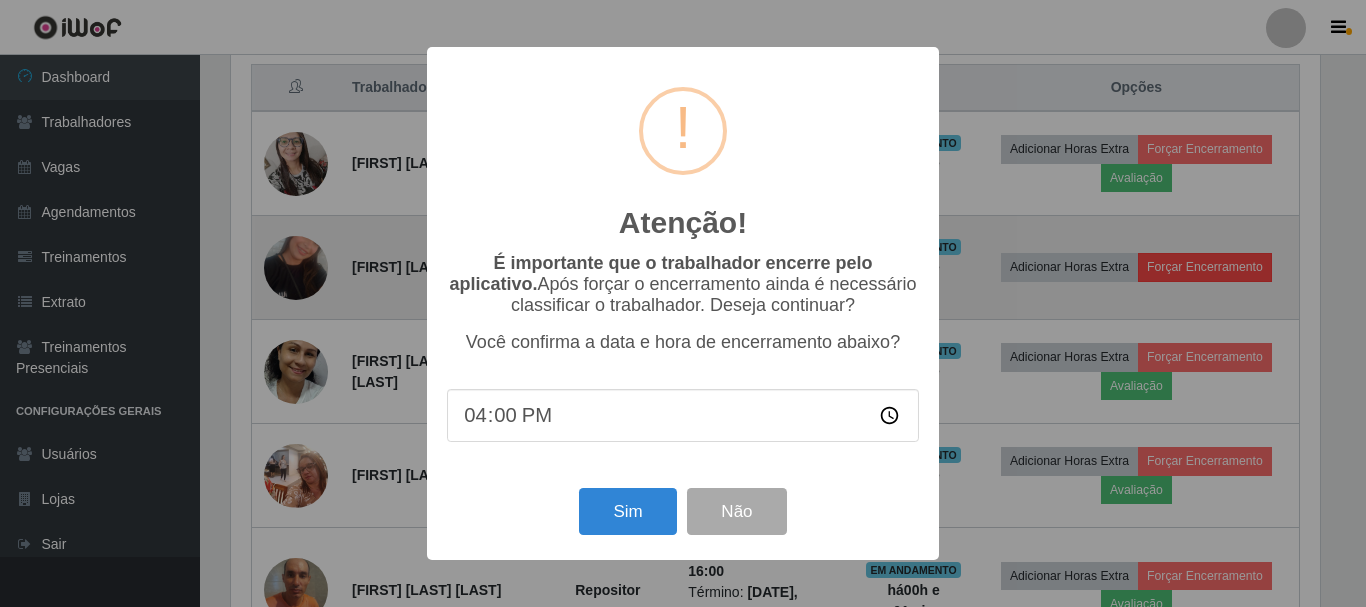 scroll, scrollTop: 999585, scrollLeft: 998911, axis: both 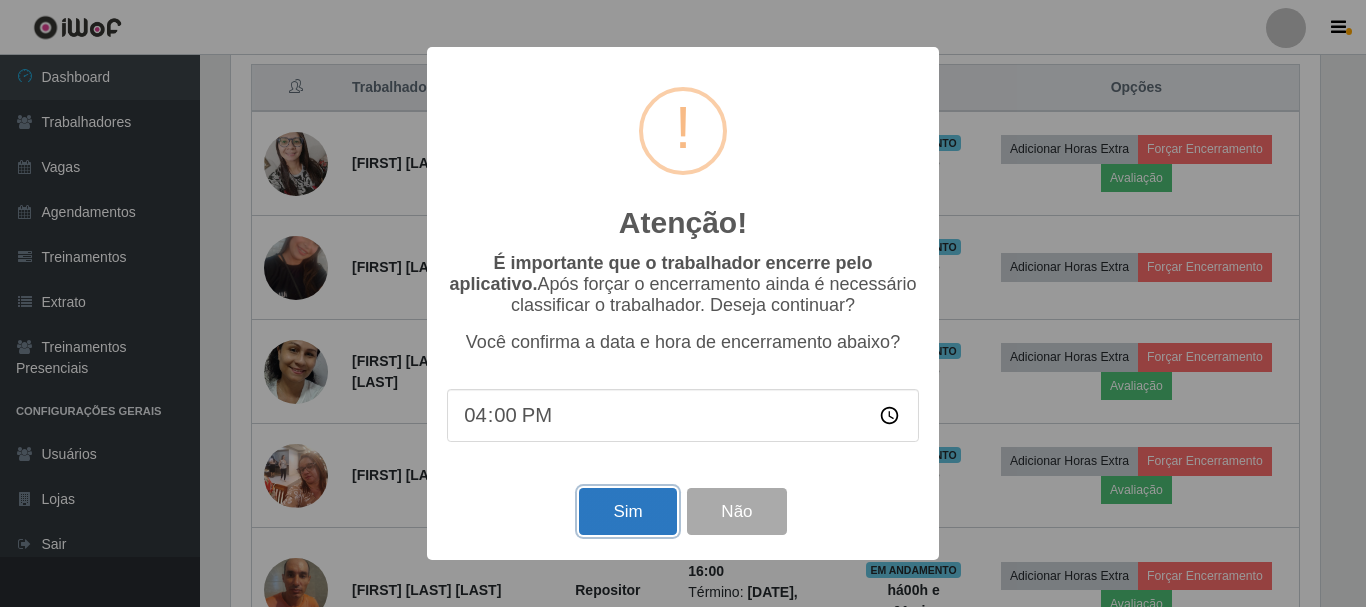 click on "Sim" at bounding box center [627, 511] 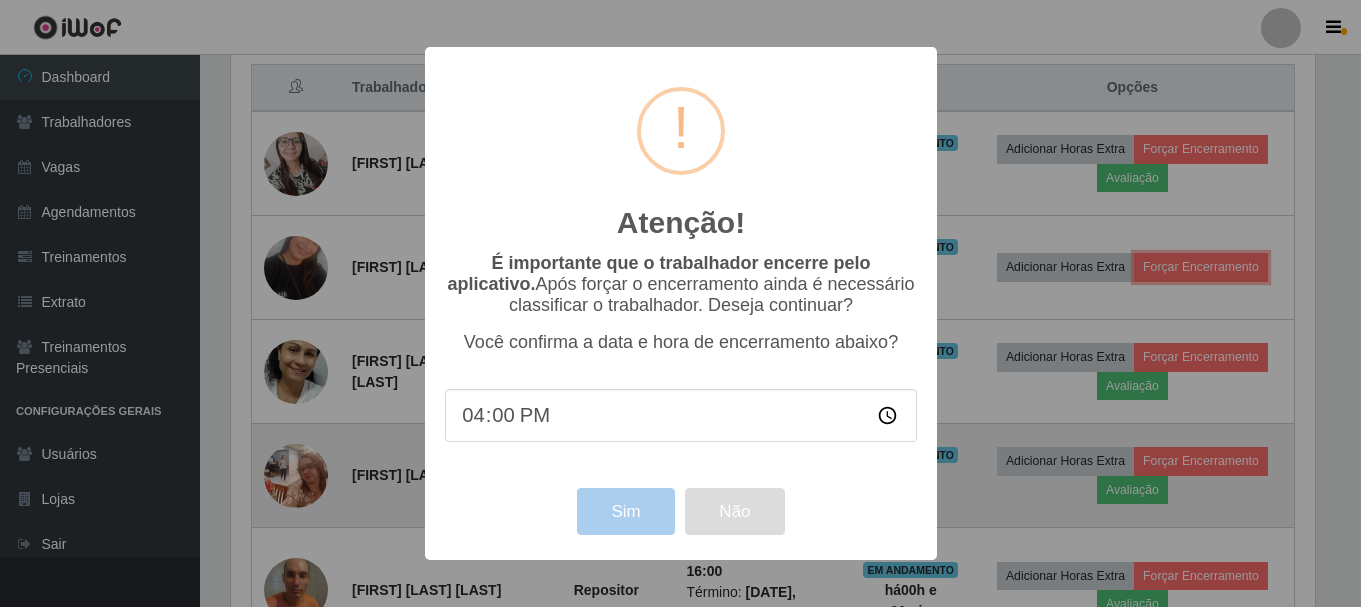 scroll, scrollTop: 999585, scrollLeft: 998901, axis: both 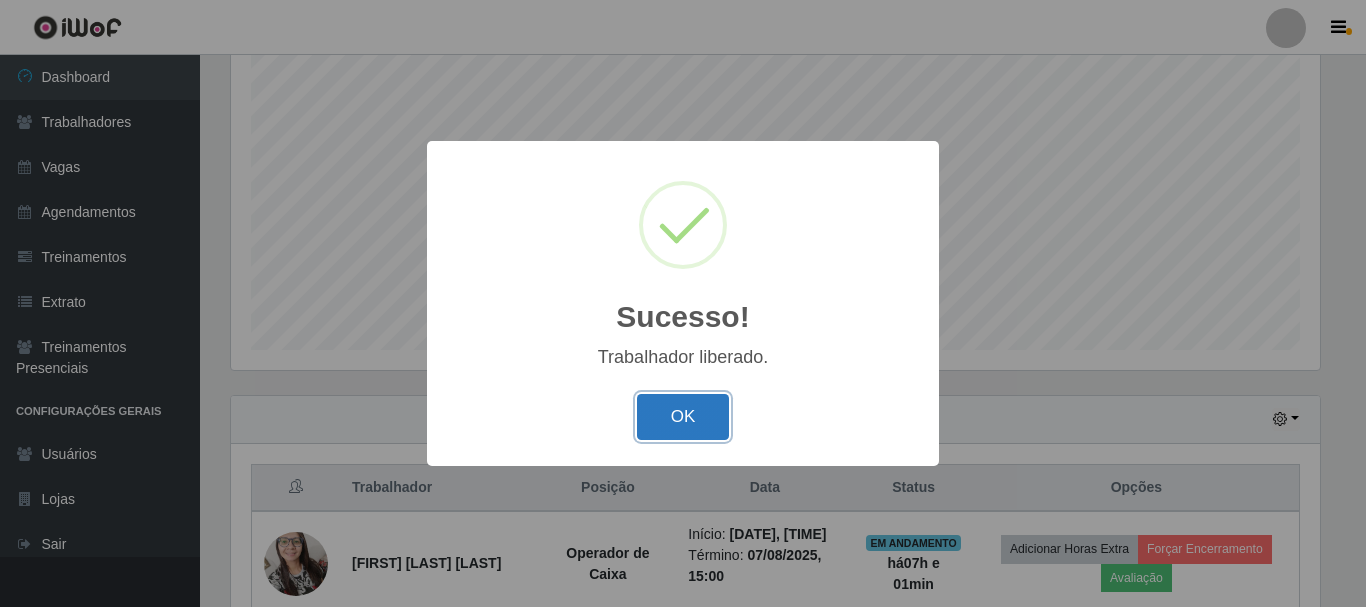 click on "OK" at bounding box center (683, 417) 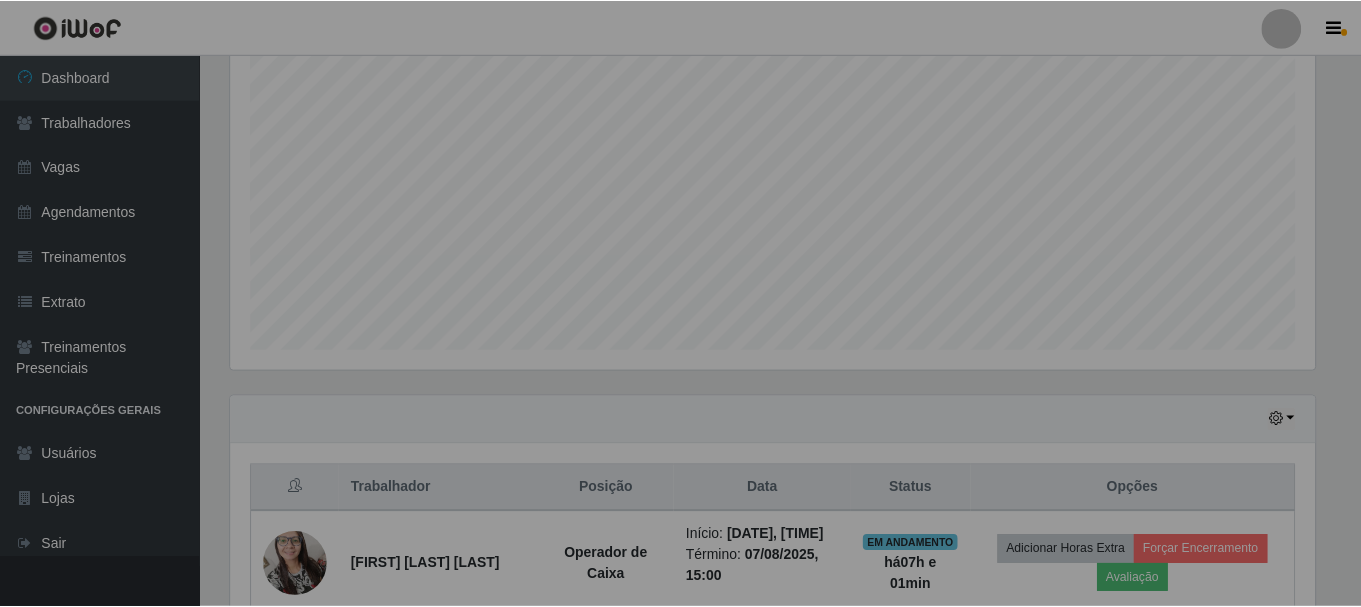 scroll, scrollTop: 999585, scrollLeft: 998901, axis: both 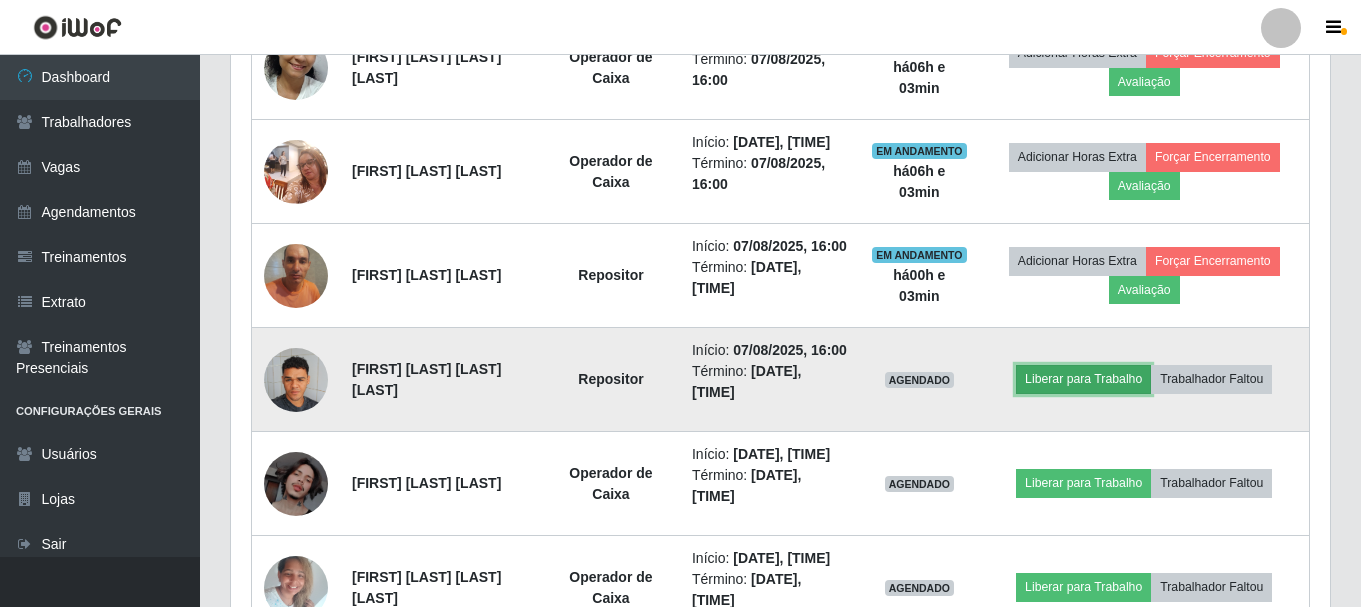 click on "Liberar para Trabalho" at bounding box center (1083, 379) 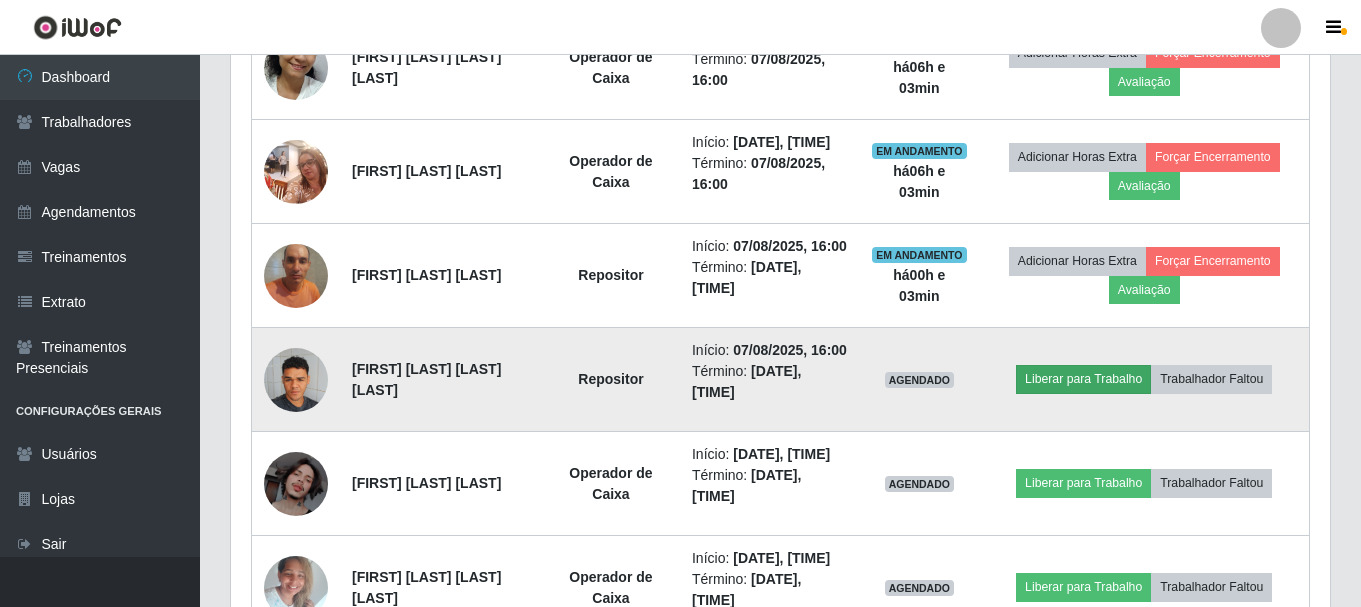 scroll, scrollTop: 999585, scrollLeft: 998911, axis: both 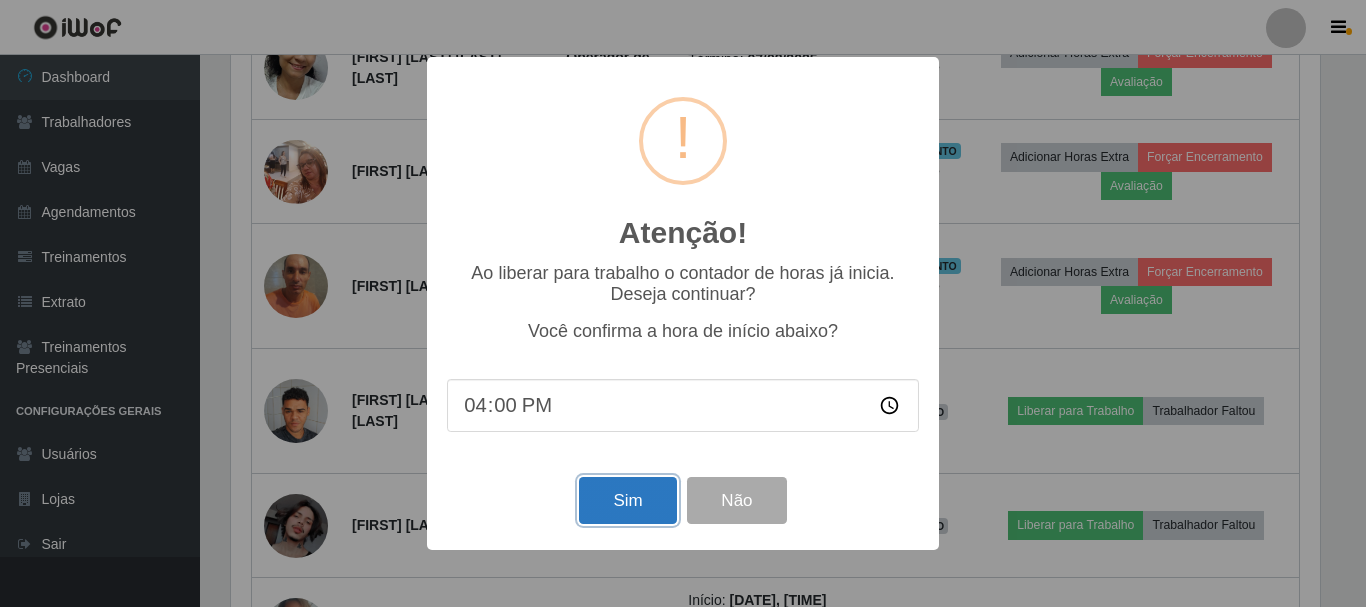 drag, startPoint x: 623, startPoint y: 497, endPoint x: 1349, endPoint y: 594, distance: 732.45135 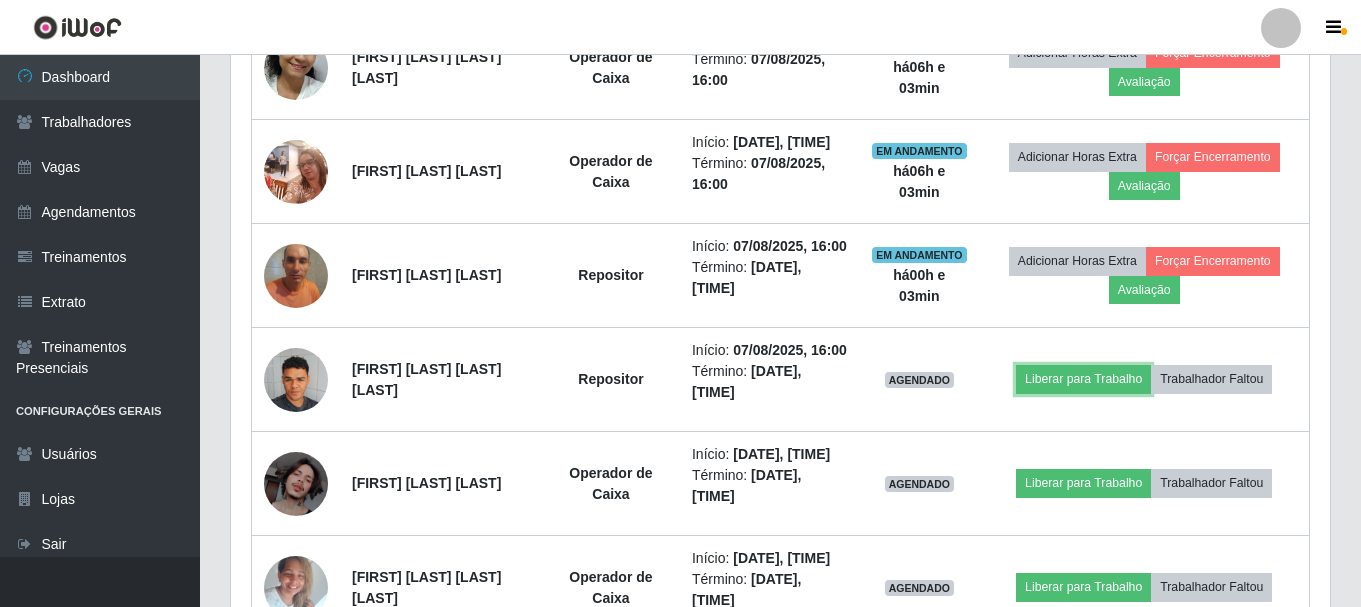 scroll, scrollTop: 999585, scrollLeft: 998901, axis: both 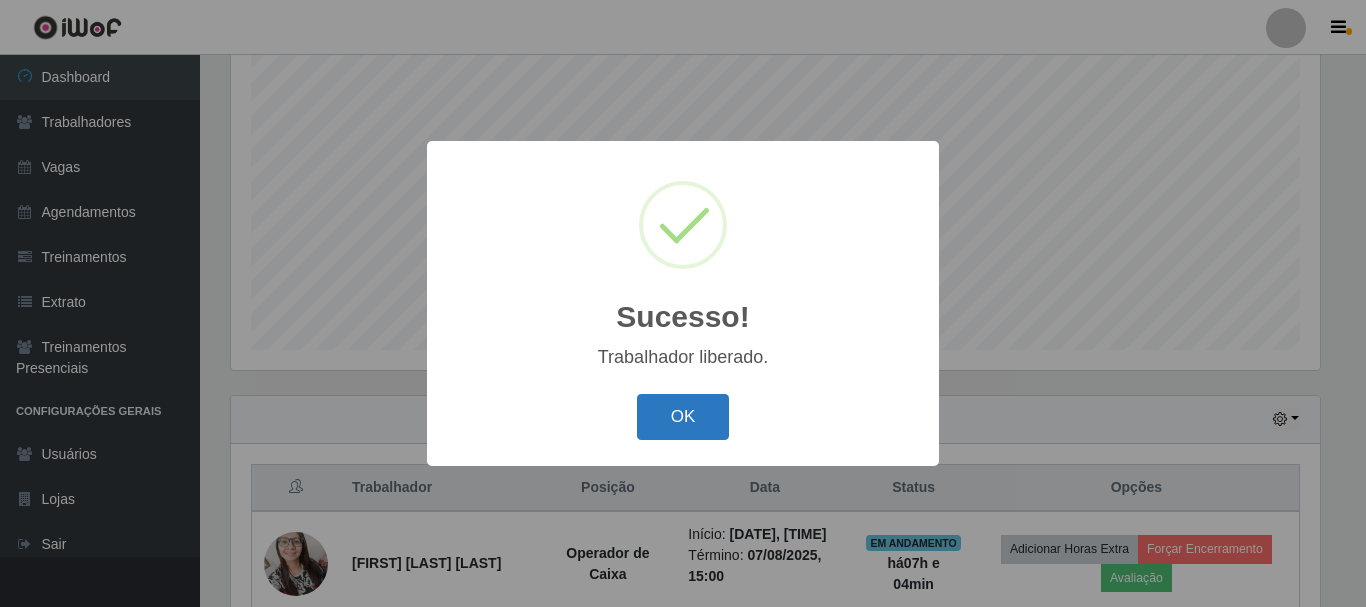 click on "OK" at bounding box center (683, 417) 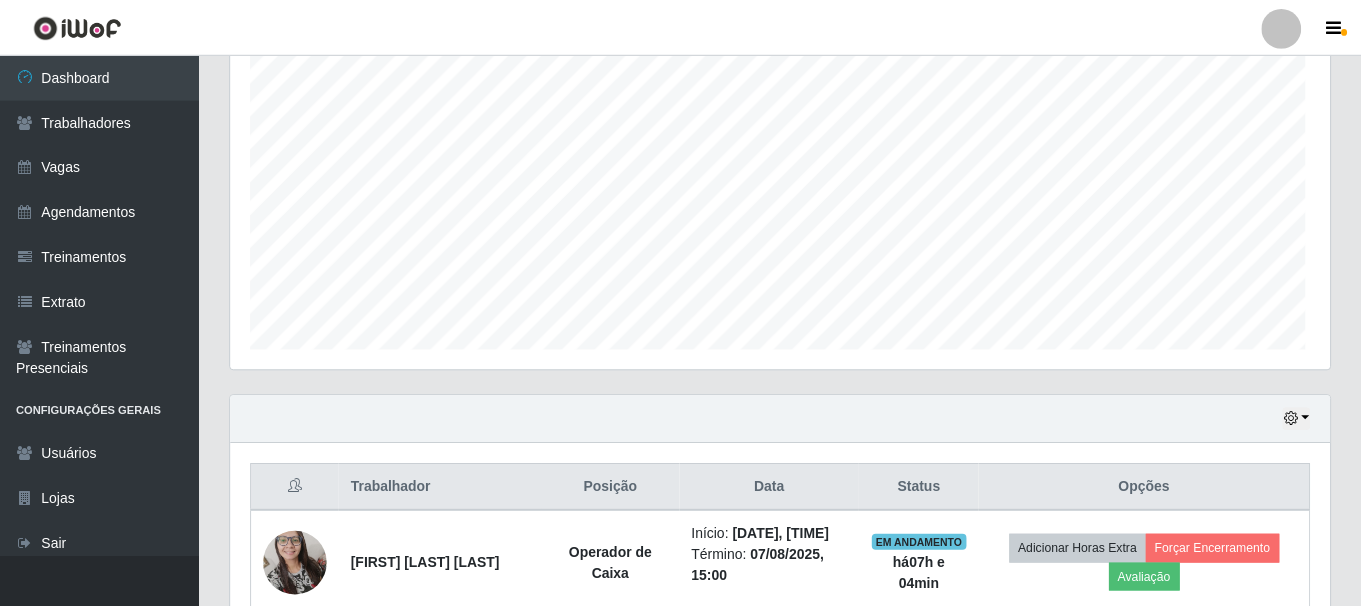 scroll, scrollTop: 999585, scrollLeft: 998901, axis: both 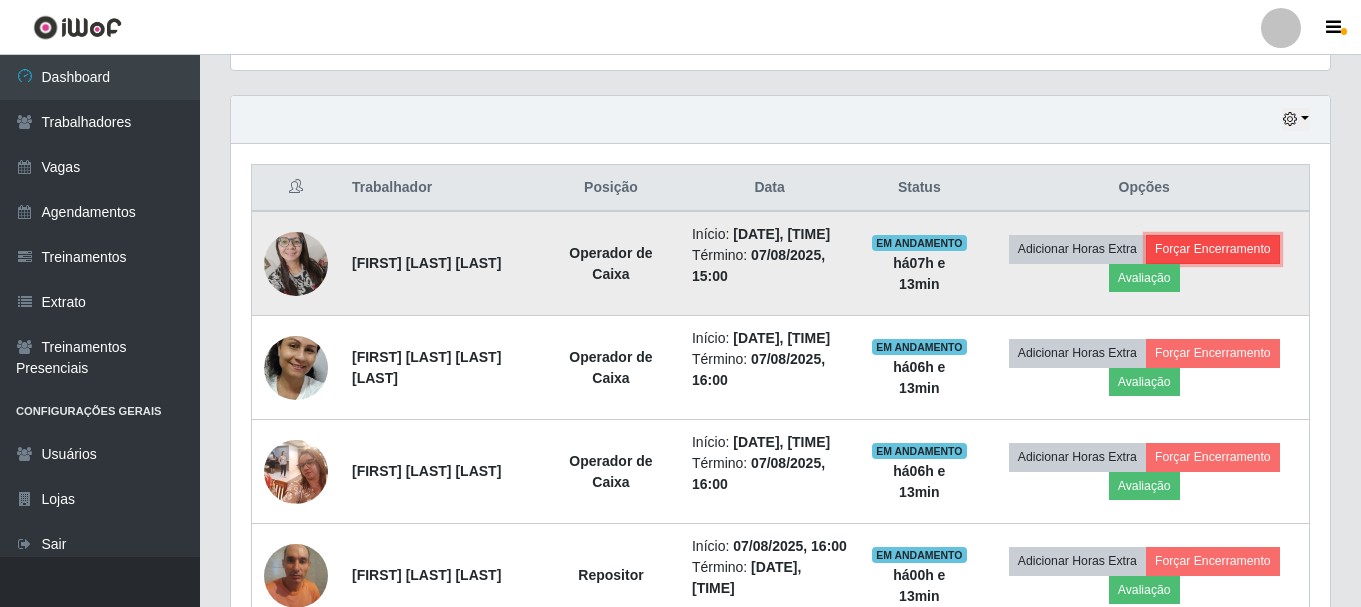 click on "Forçar Encerramento" at bounding box center (1213, 249) 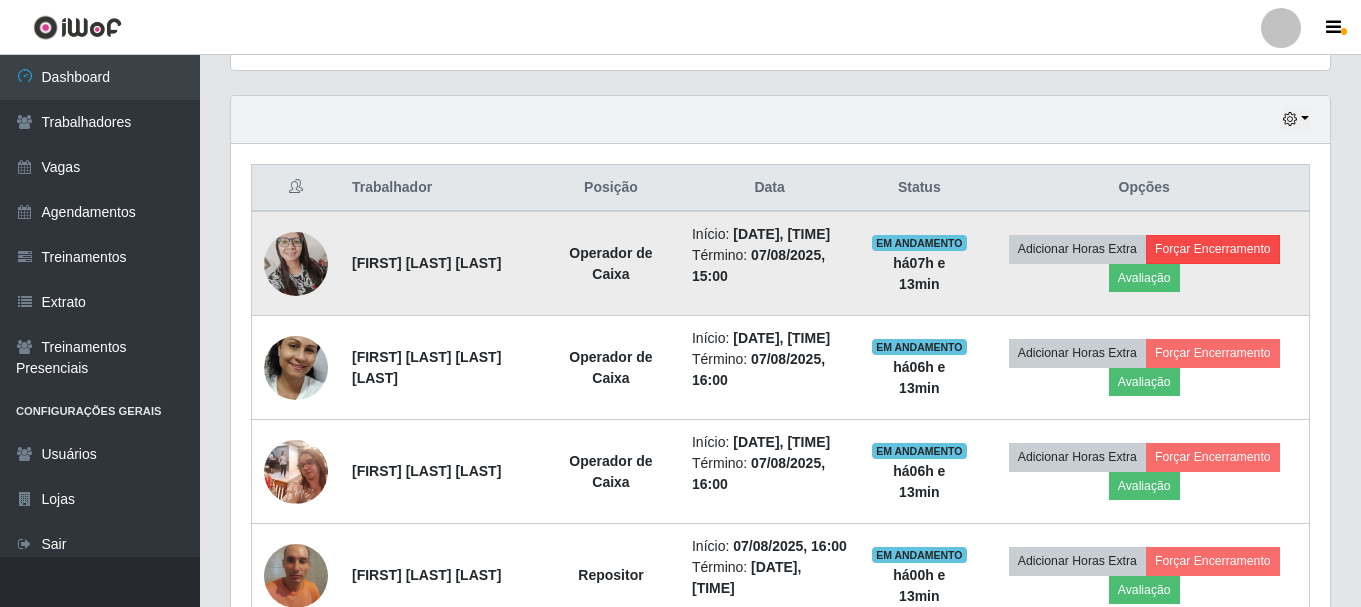 scroll, scrollTop: 999585, scrollLeft: 998911, axis: both 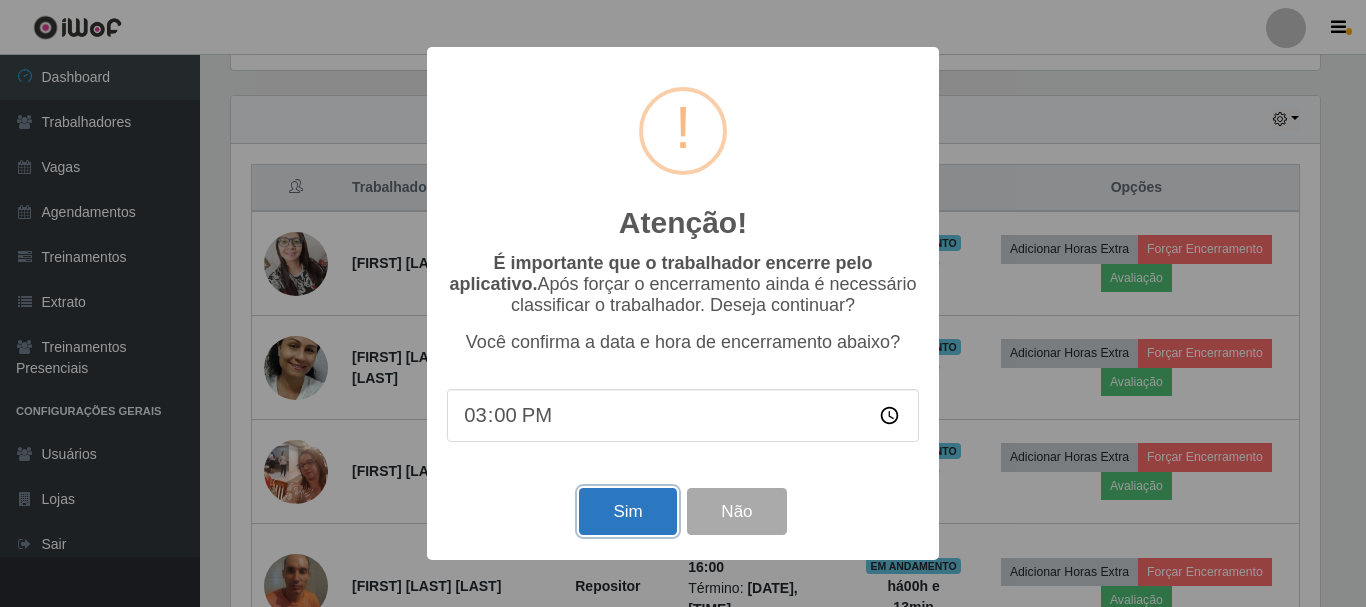 click on "Sim" at bounding box center (627, 511) 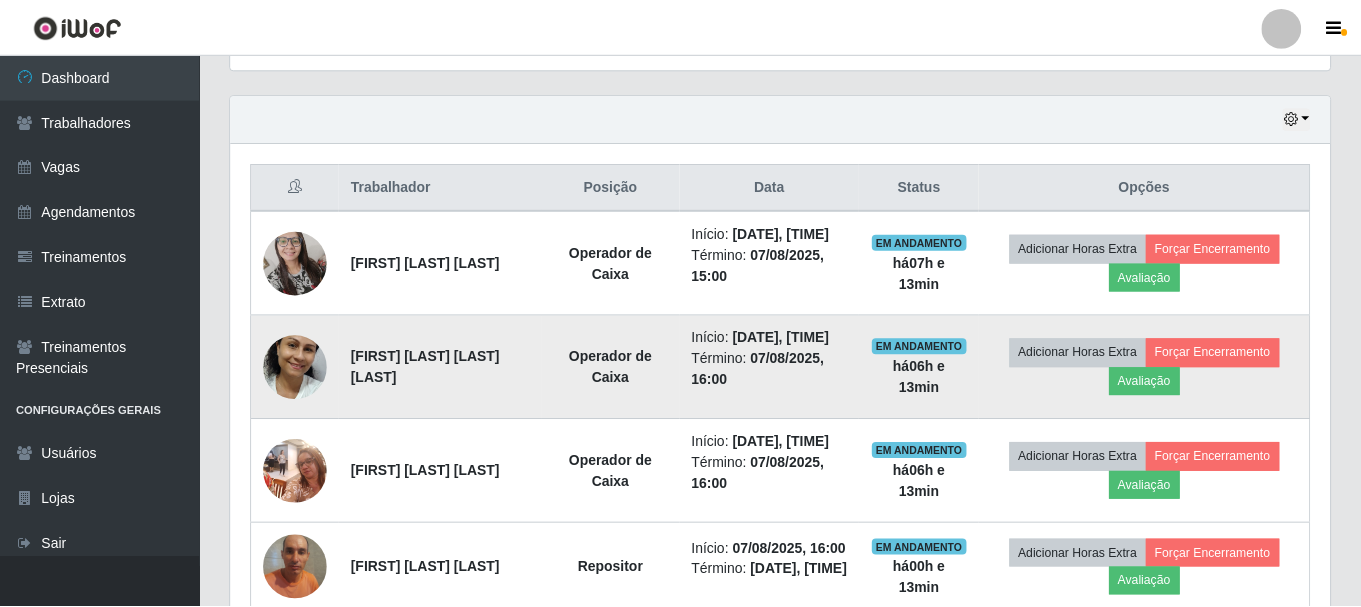 scroll, scrollTop: 999585, scrollLeft: 998901, axis: both 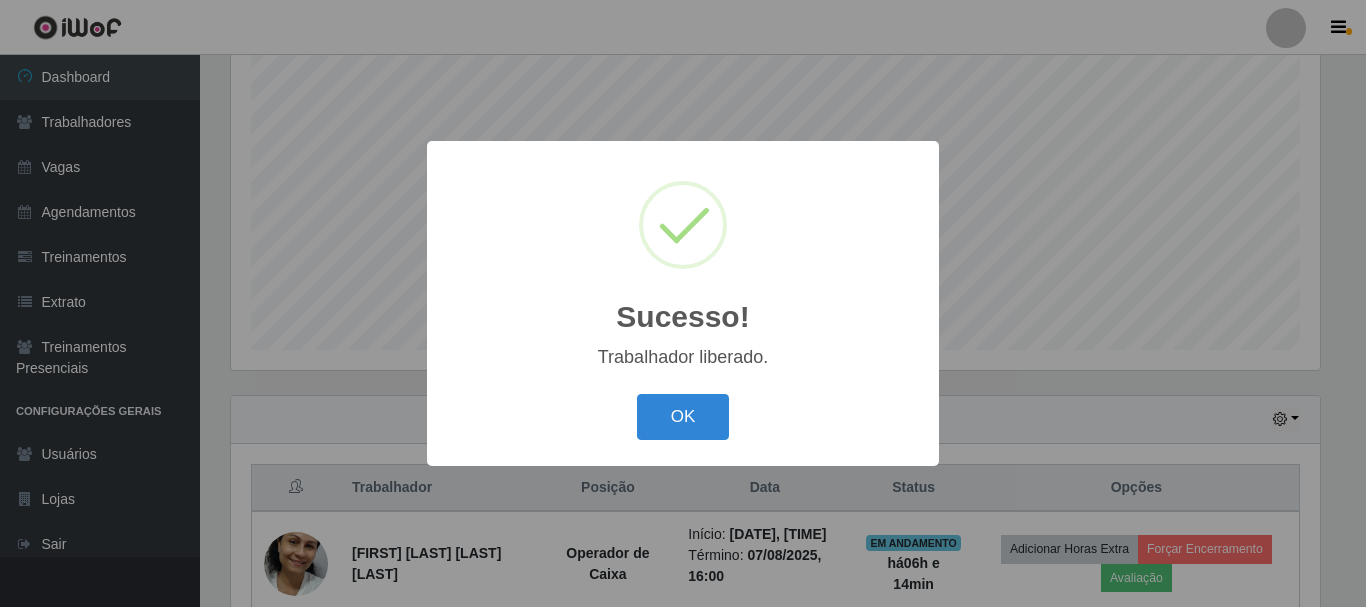 click on "OK Cancel" at bounding box center [683, 416] 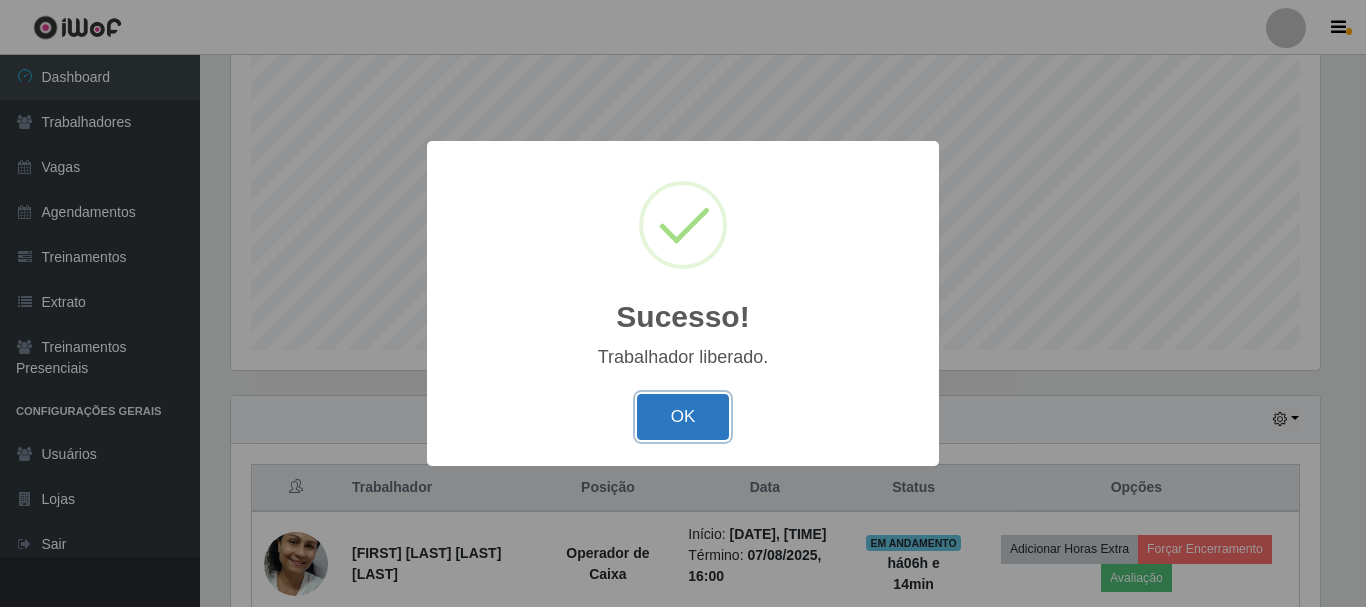 click on "OK" at bounding box center [683, 417] 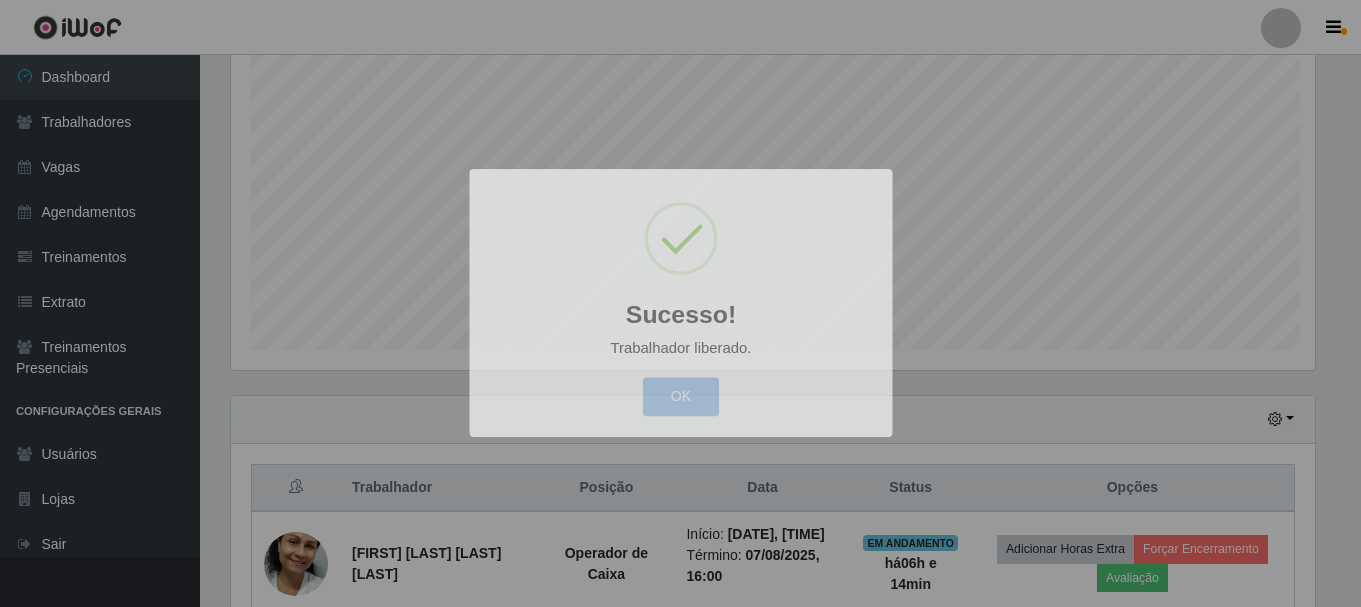 scroll, scrollTop: 999585, scrollLeft: 998901, axis: both 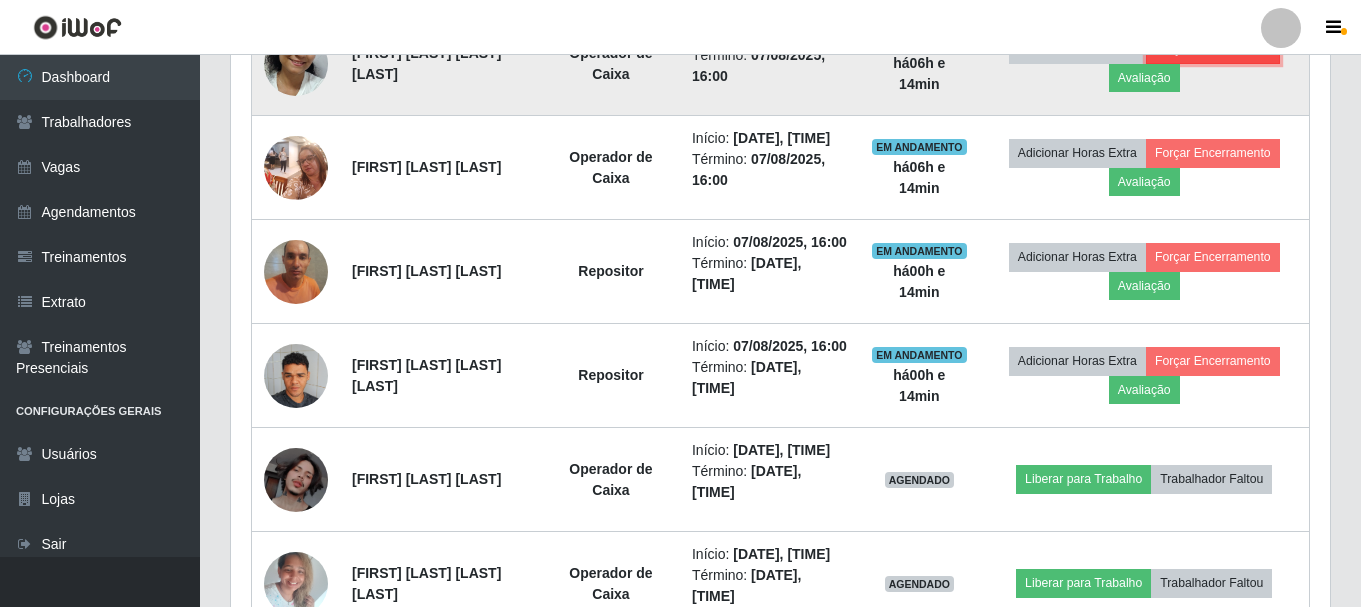 click on "Forçar Encerramento" at bounding box center (1213, 49) 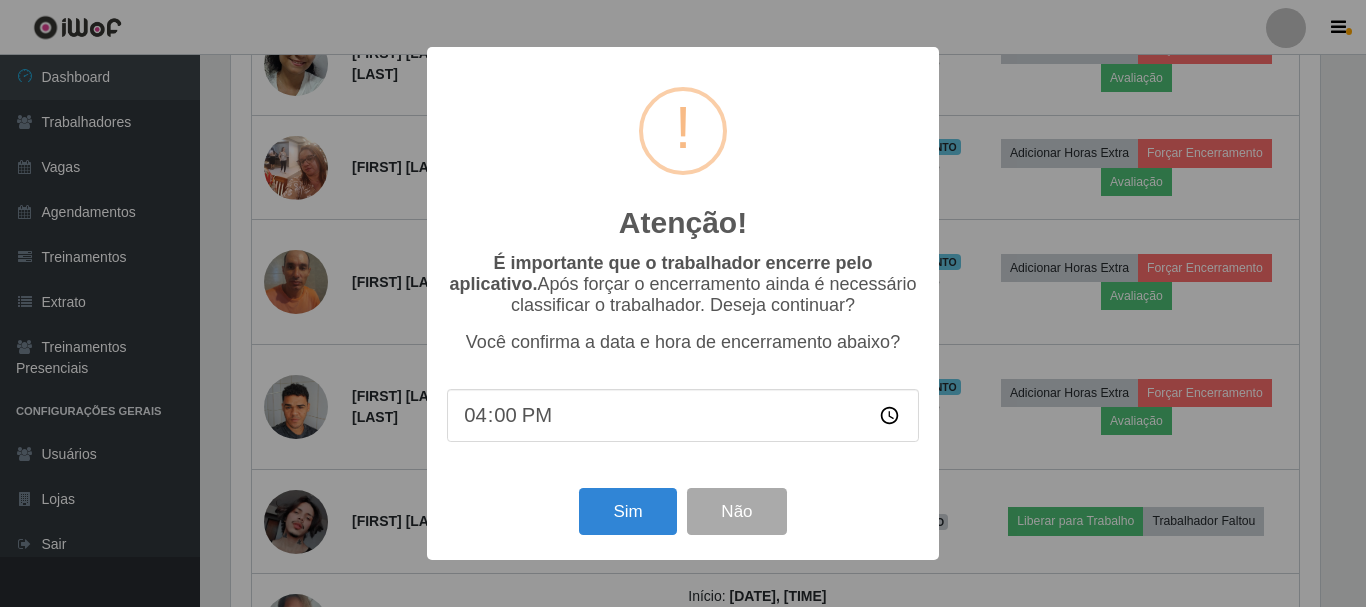 scroll, scrollTop: 999585, scrollLeft: 998911, axis: both 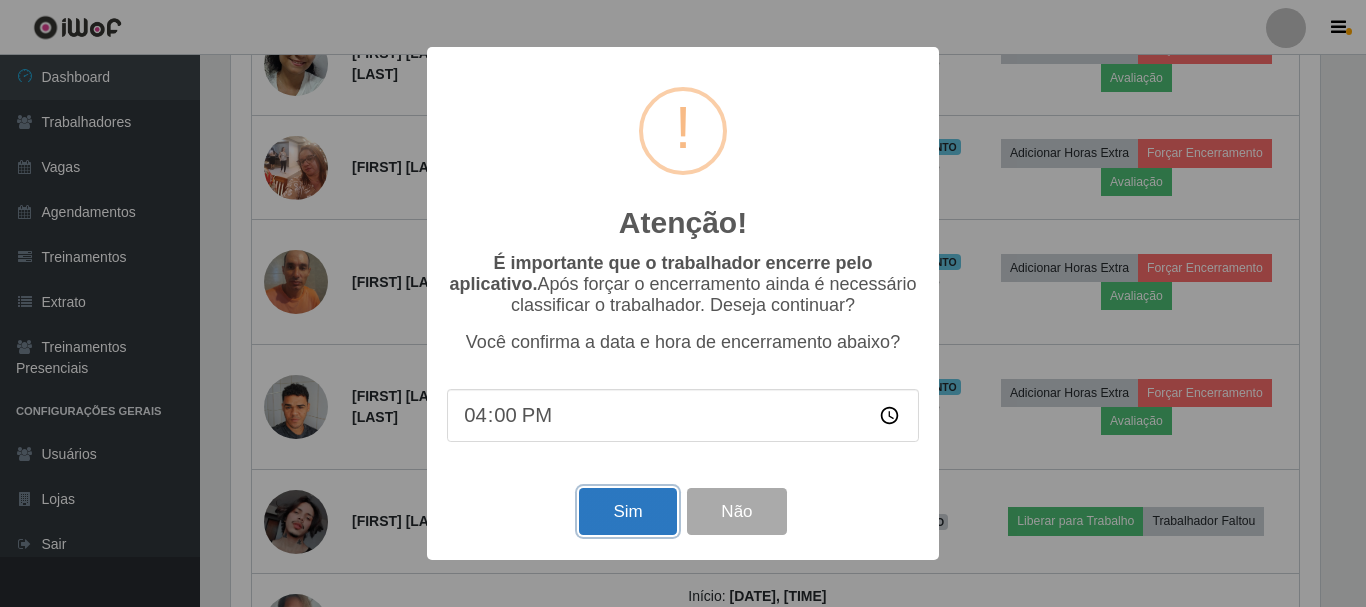 click on "Sim" at bounding box center [627, 511] 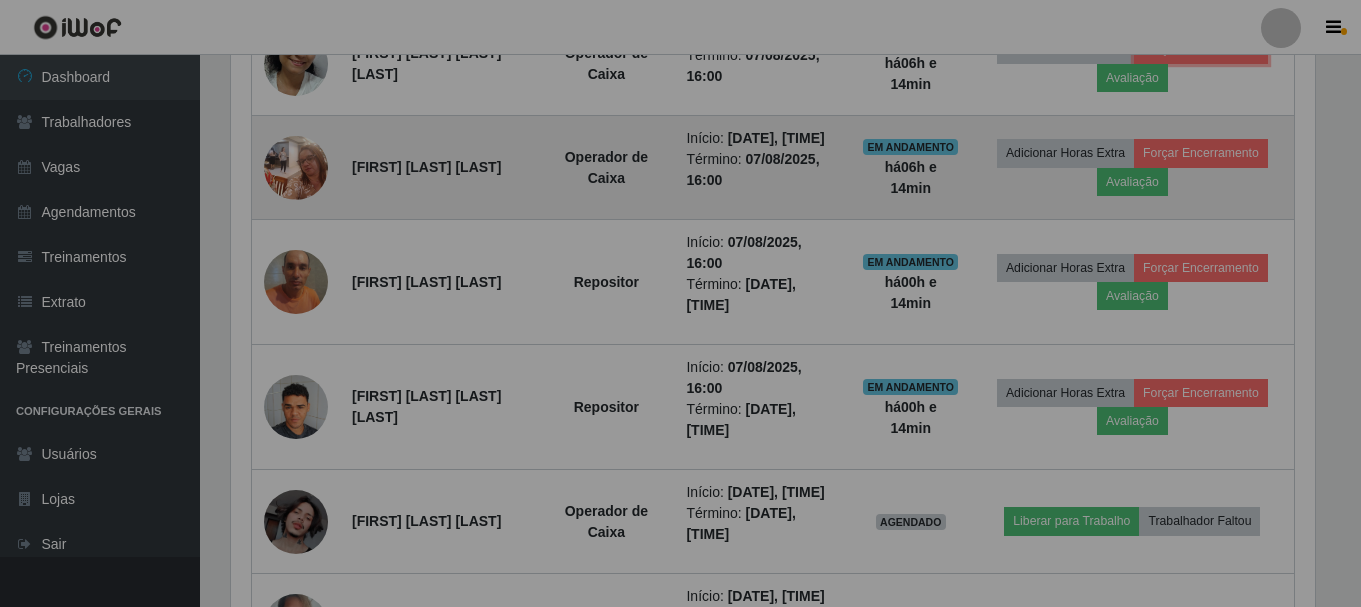 scroll, scrollTop: 999585, scrollLeft: 998901, axis: both 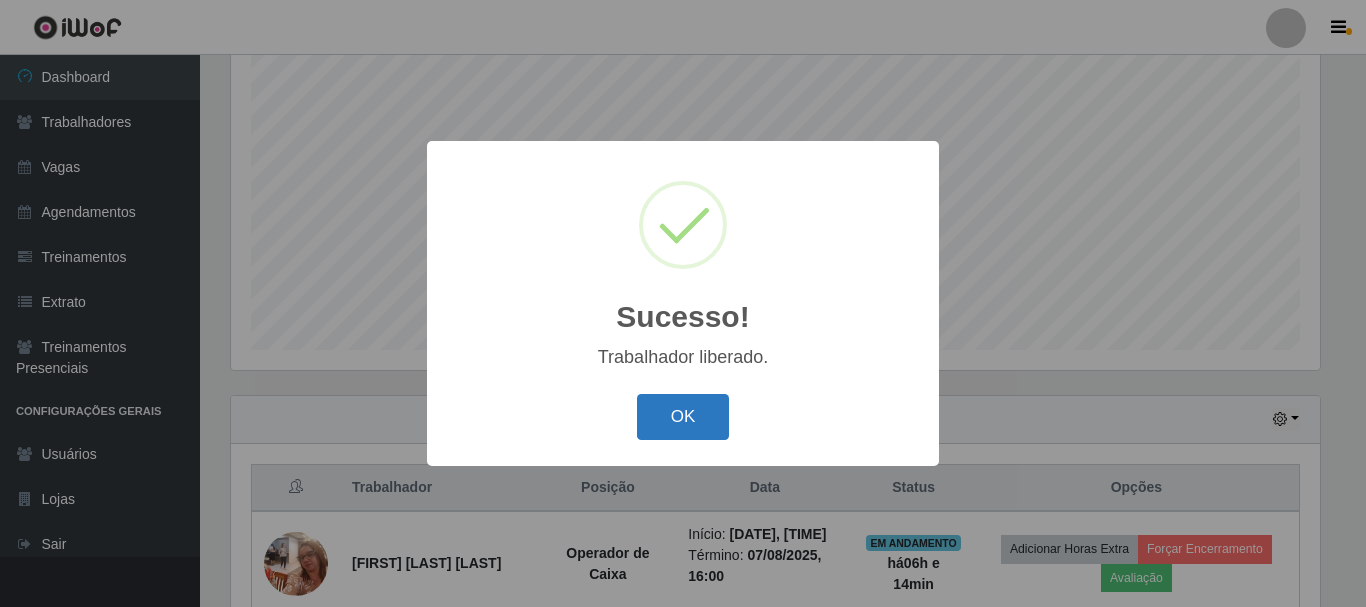 click on "OK" at bounding box center (683, 417) 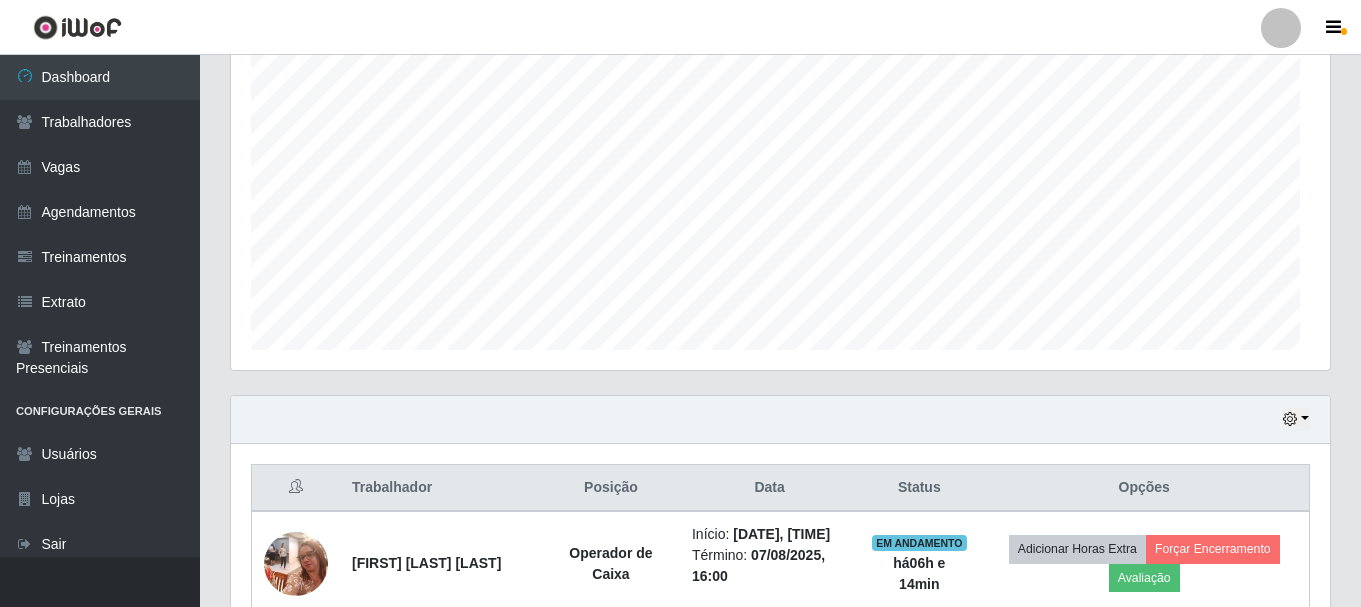 scroll, scrollTop: 999585, scrollLeft: 998901, axis: both 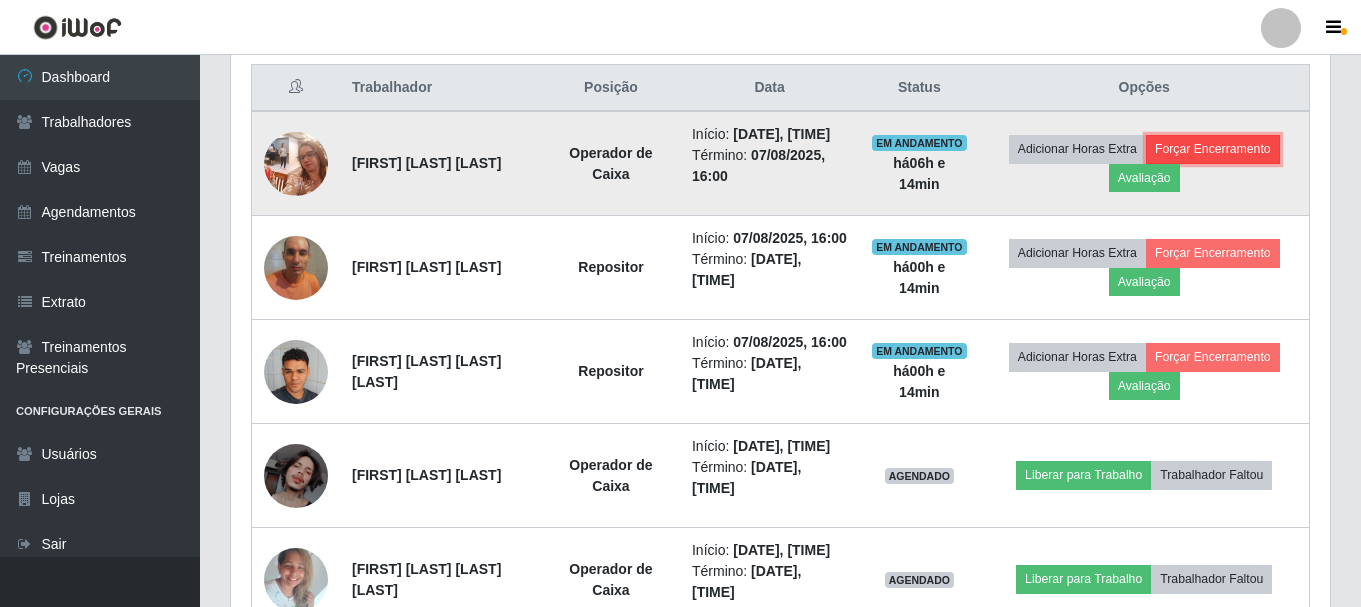 click on "Forçar Encerramento" at bounding box center (1213, 149) 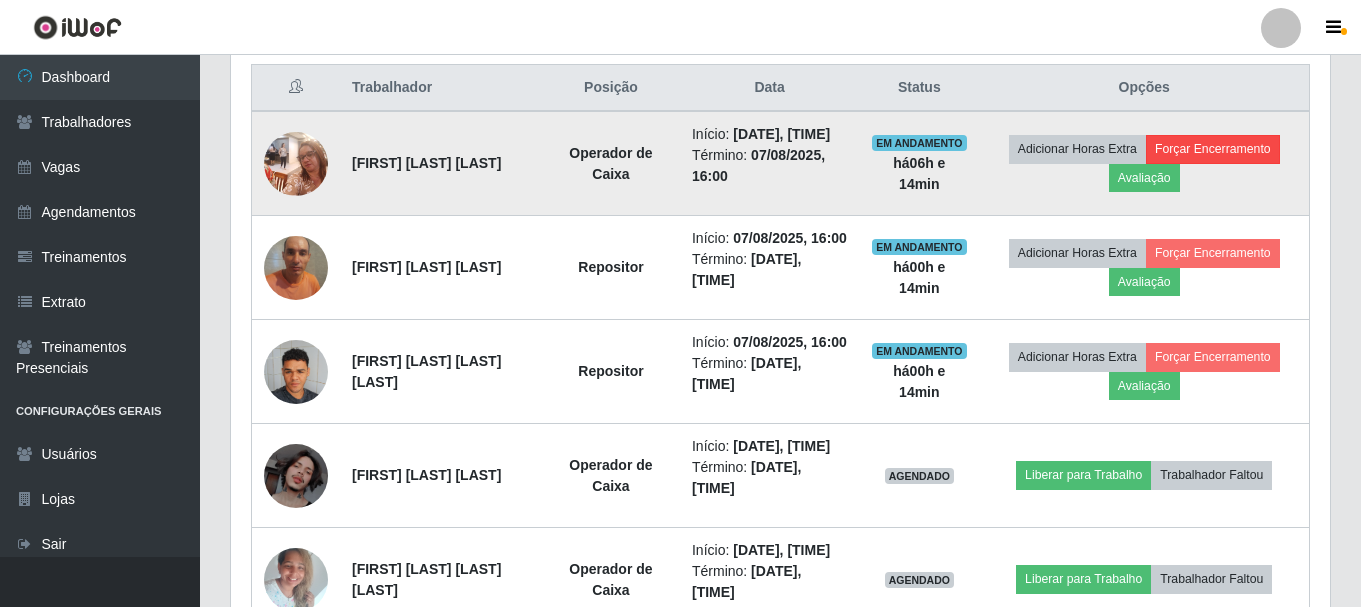 scroll, scrollTop: 999585, scrollLeft: 998911, axis: both 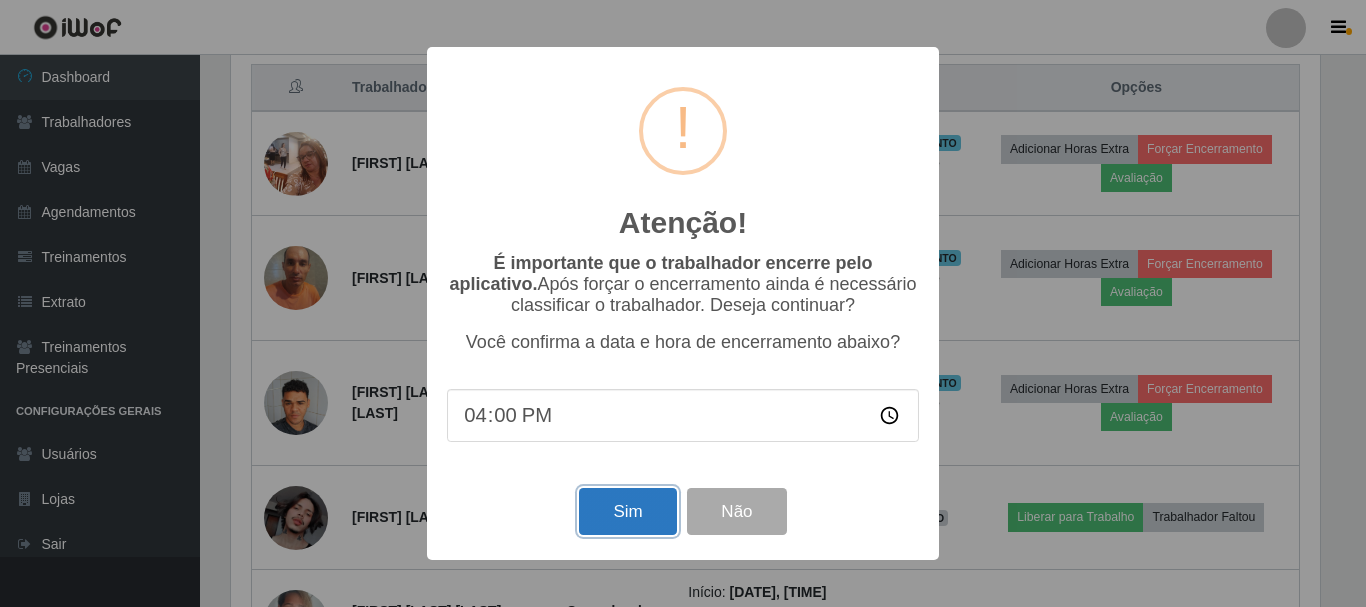 click on "Sim" at bounding box center (627, 511) 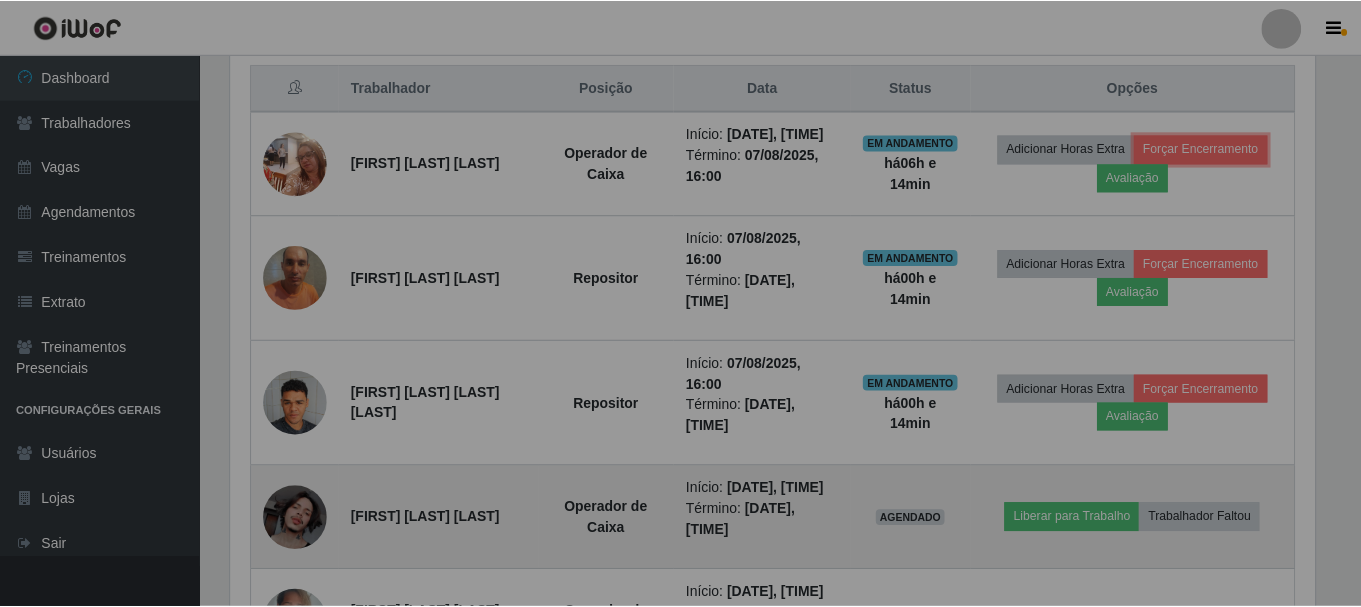 scroll, scrollTop: 999585, scrollLeft: 998901, axis: both 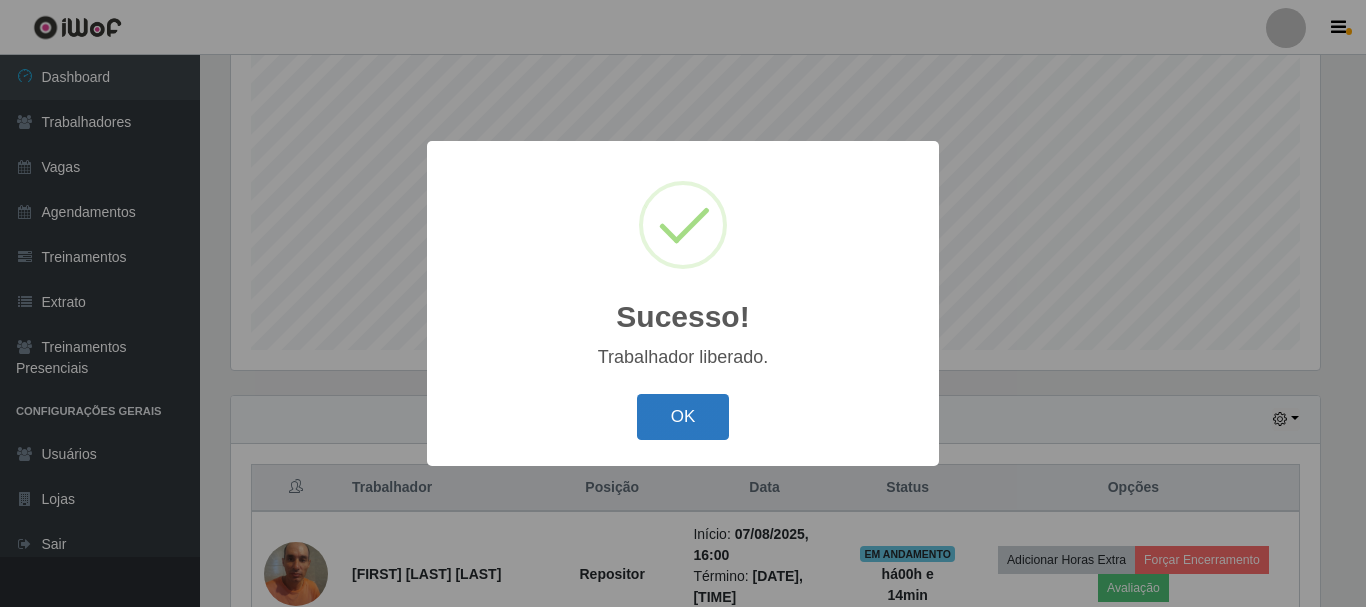 click on "OK" at bounding box center [683, 417] 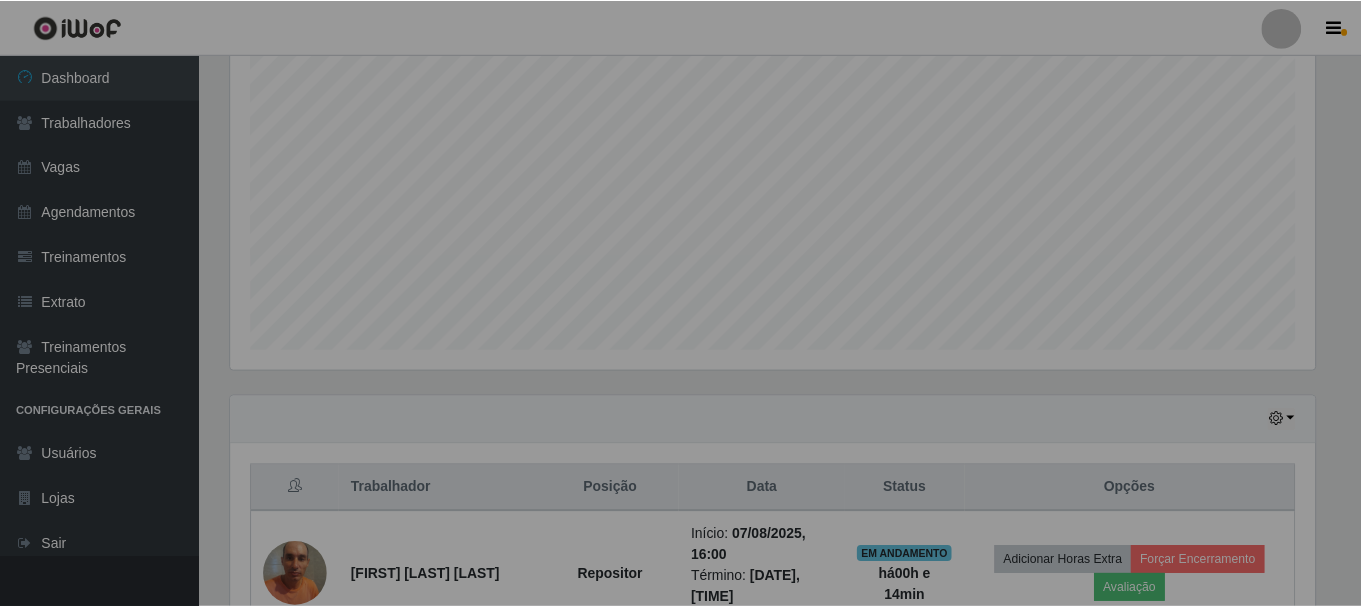 scroll, scrollTop: 999585, scrollLeft: 998901, axis: both 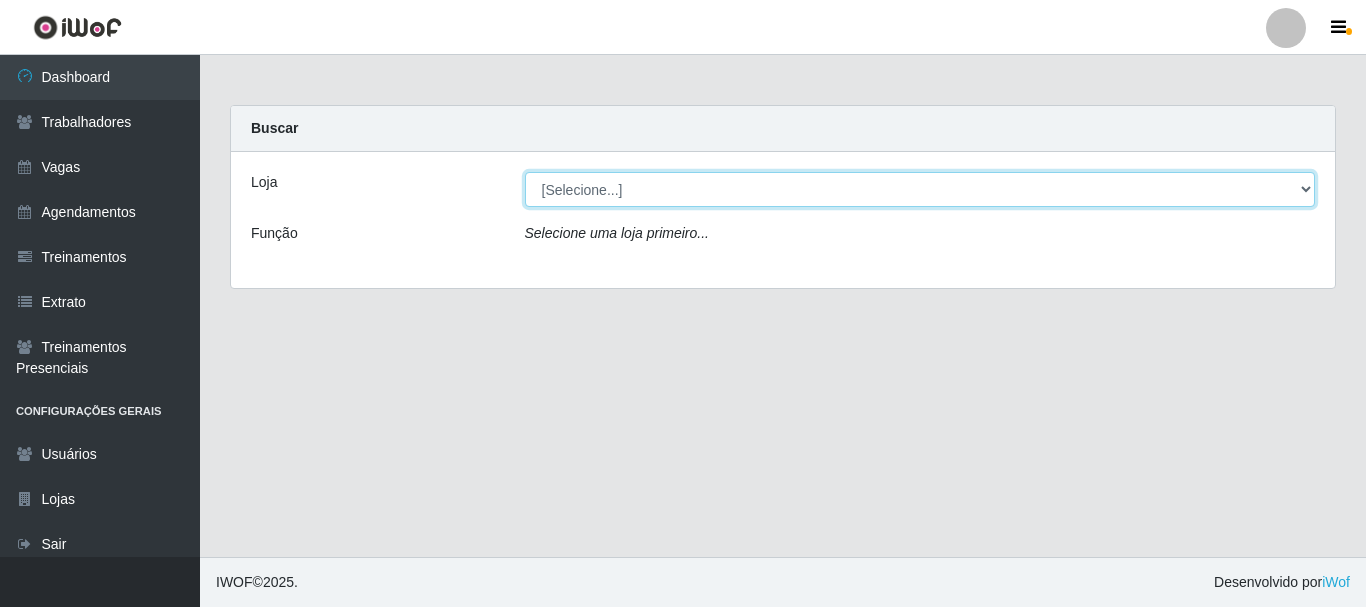 click on "[Selecione...] SuperFácil Atacado - João Pessoa" at bounding box center [920, 189] 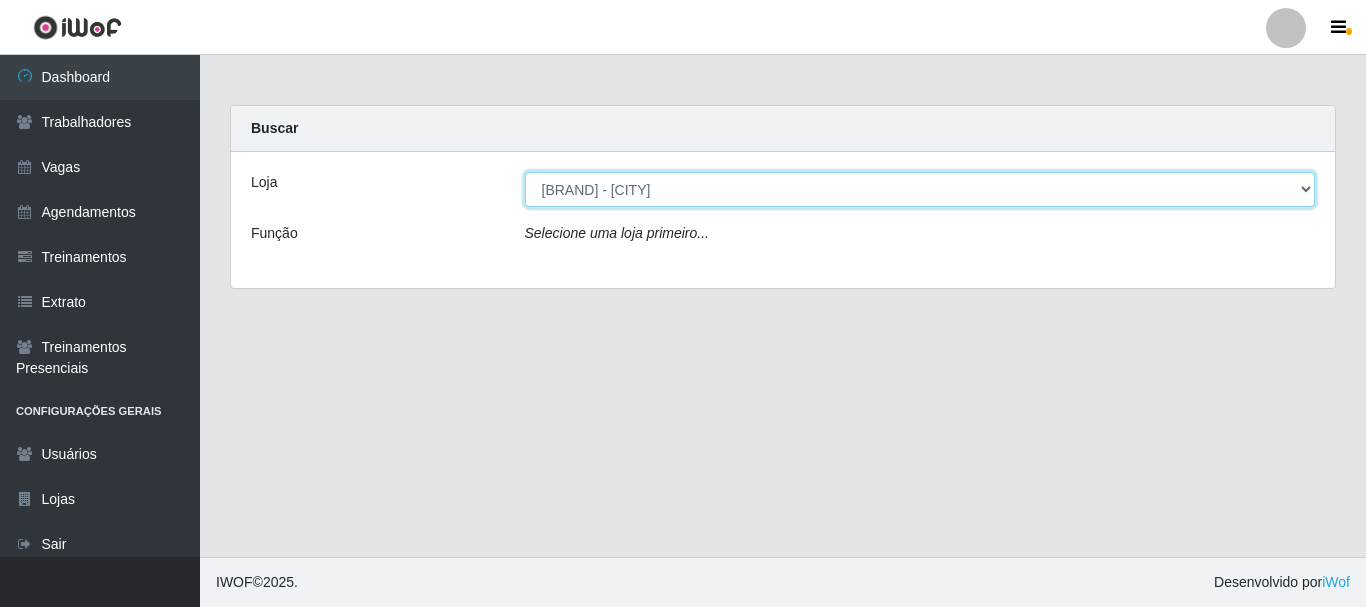 click on "[Selecione...] SuperFácil Atacado - João Pessoa" at bounding box center [920, 189] 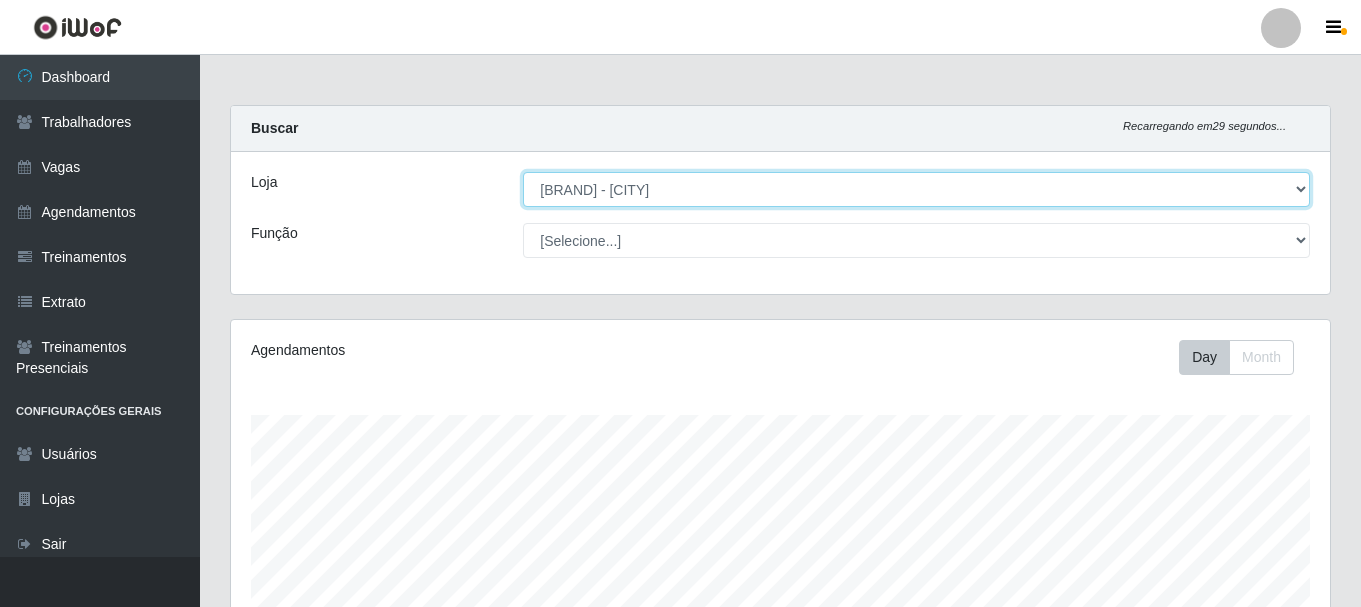 scroll, scrollTop: 999585, scrollLeft: 998901, axis: both 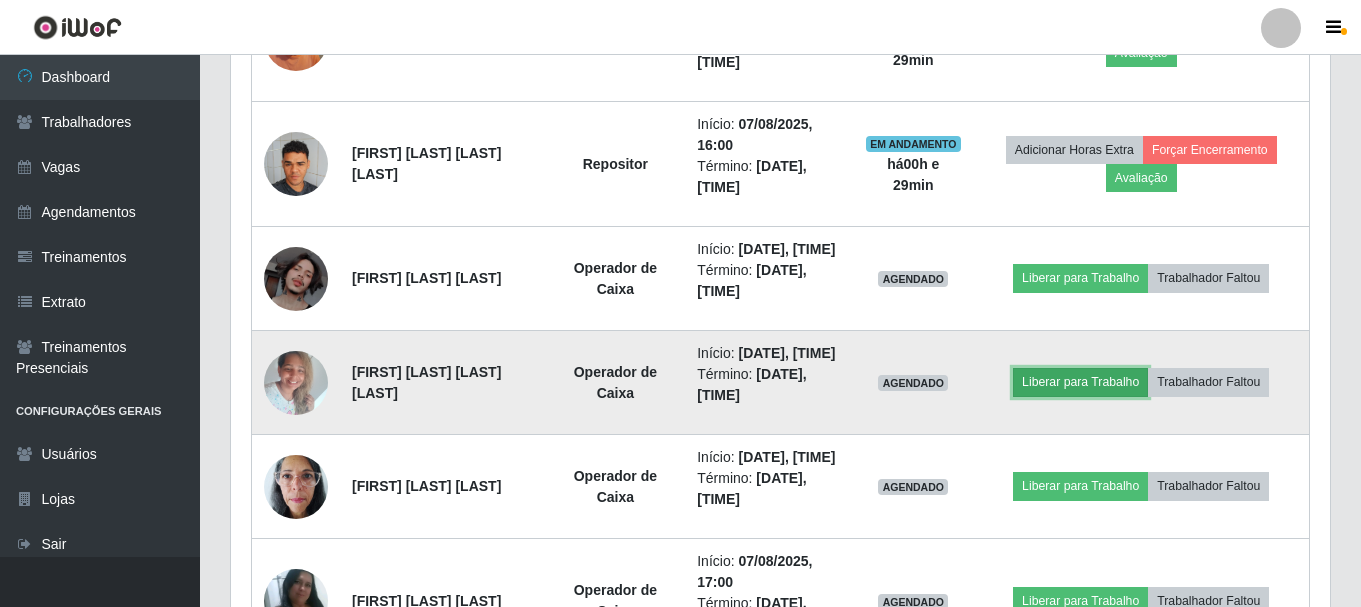 click on "Liberar para Trabalho" at bounding box center (1080, 382) 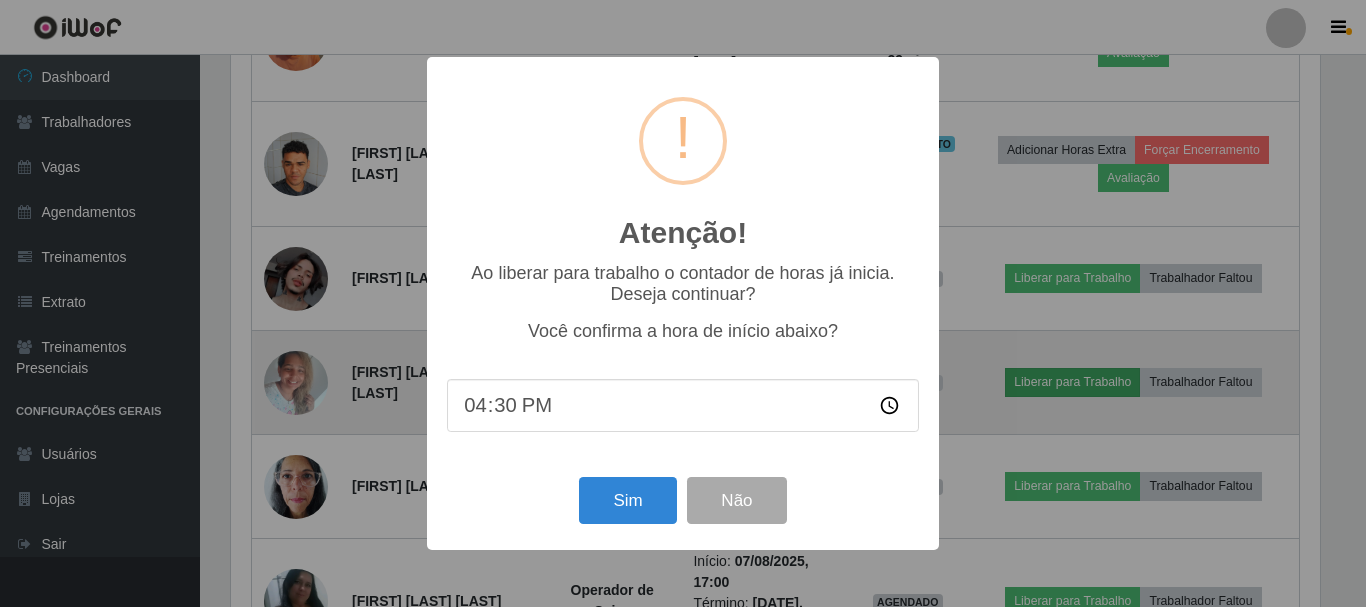 scroll, scrollTop: 999585, scrollLeft: 998911, axis: both 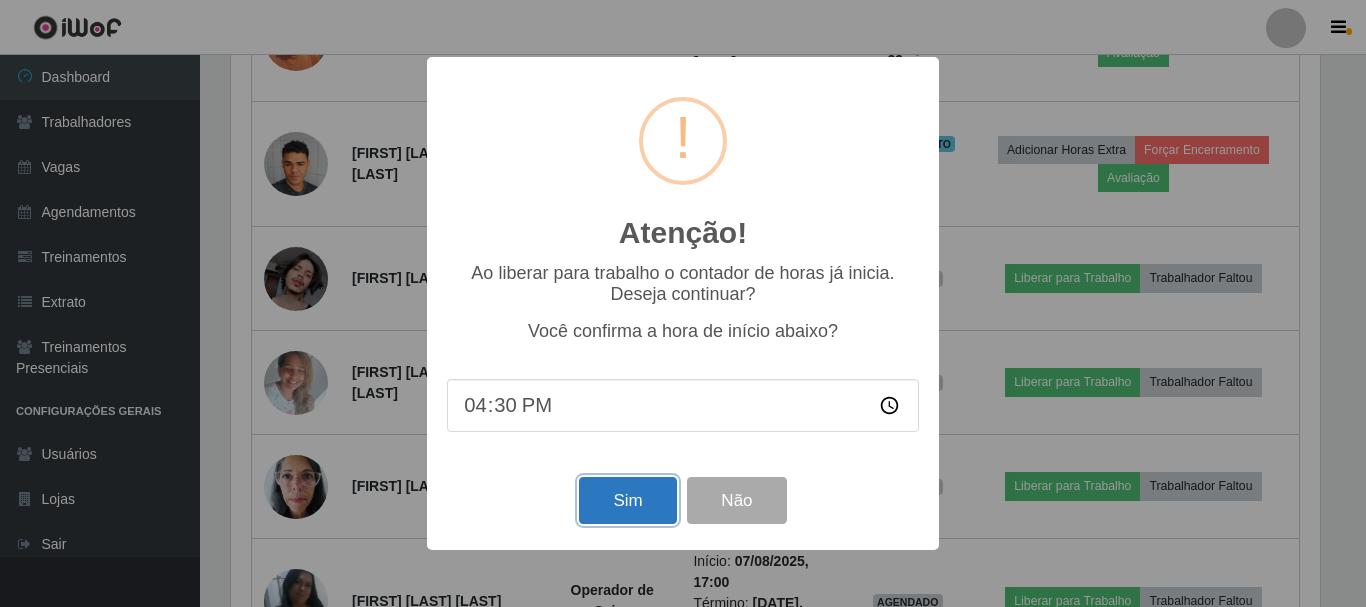 click on "Sim" at bounding box center (627, 500) 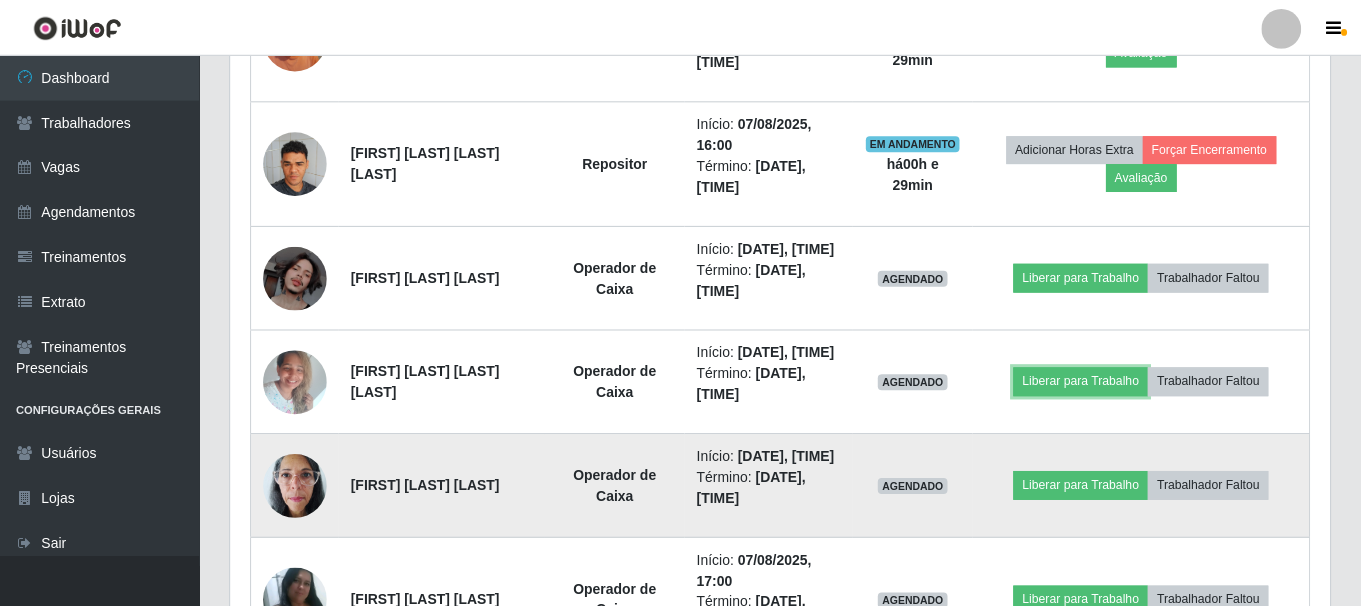 scroll, scrollTop: 999585, scrollLeft: 998901, axis: both 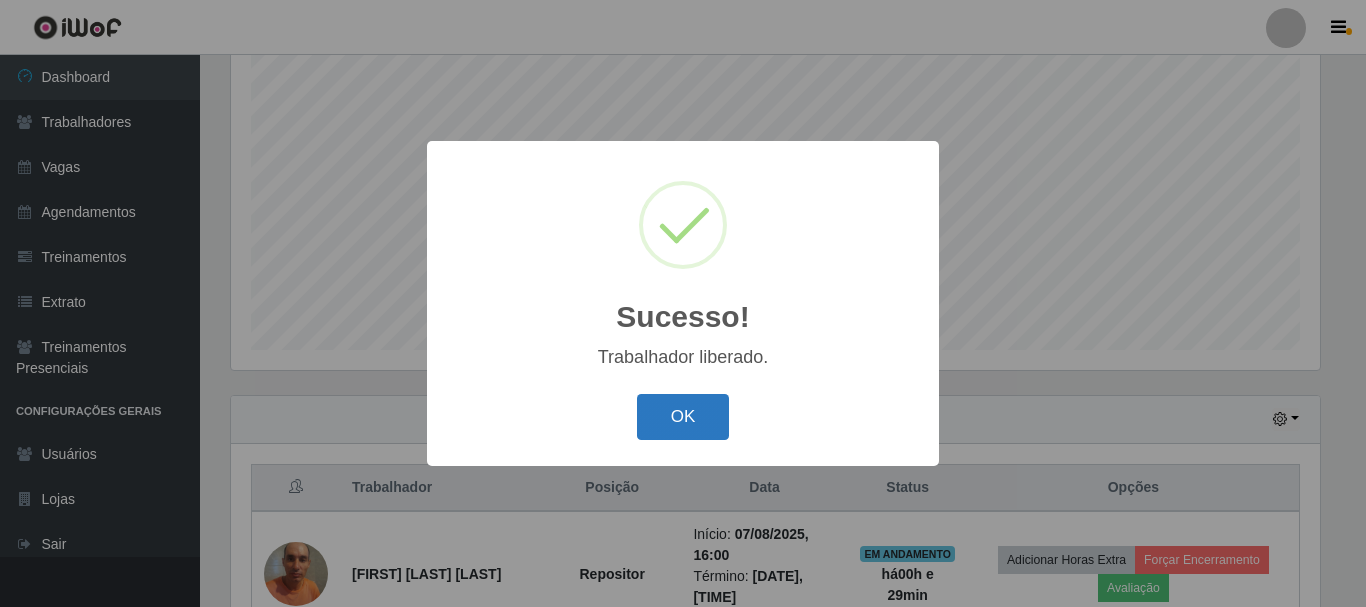 click on "OK" at bounding box center [683, 417] 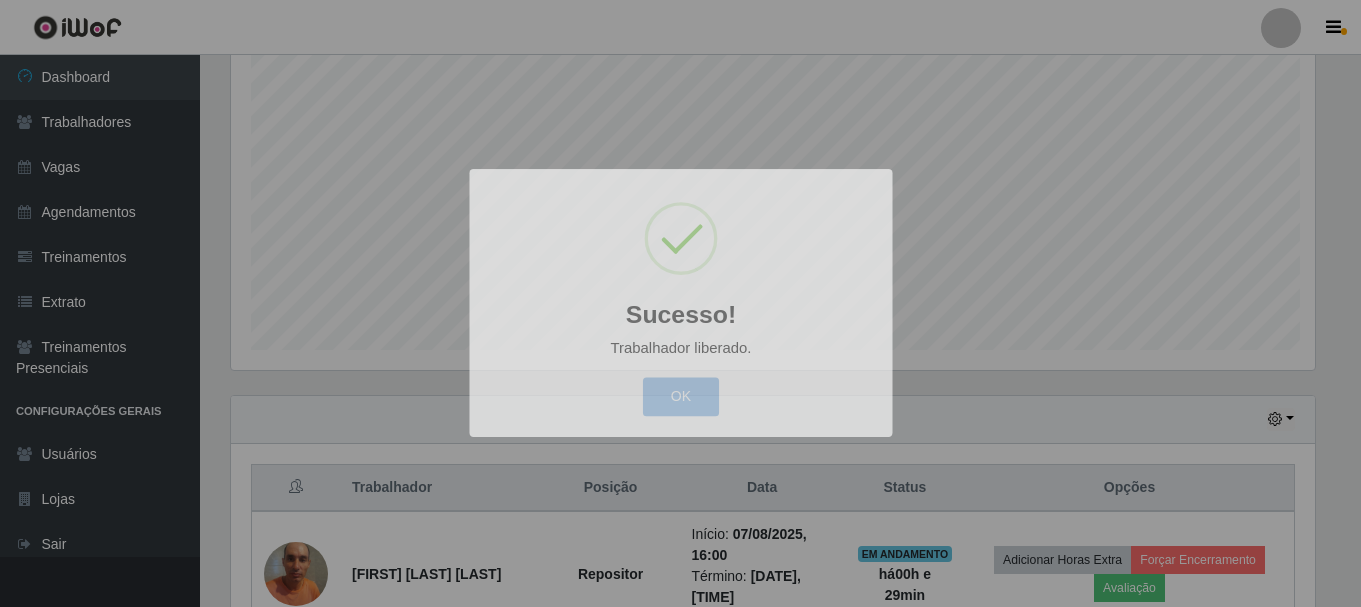 scroll, scrollTop: 999585, scrollLeft: 998901, axis: both 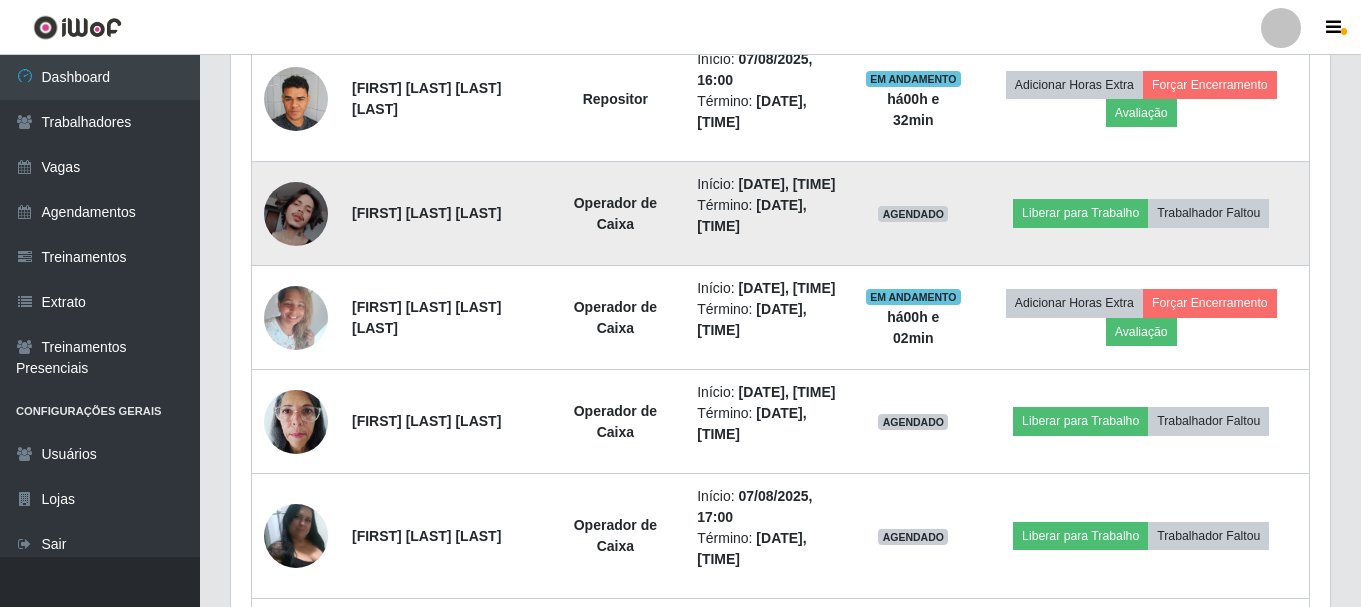click on "Liberar para Trabalho Trabalhador Faltou" at bounding box center (1141, 214) 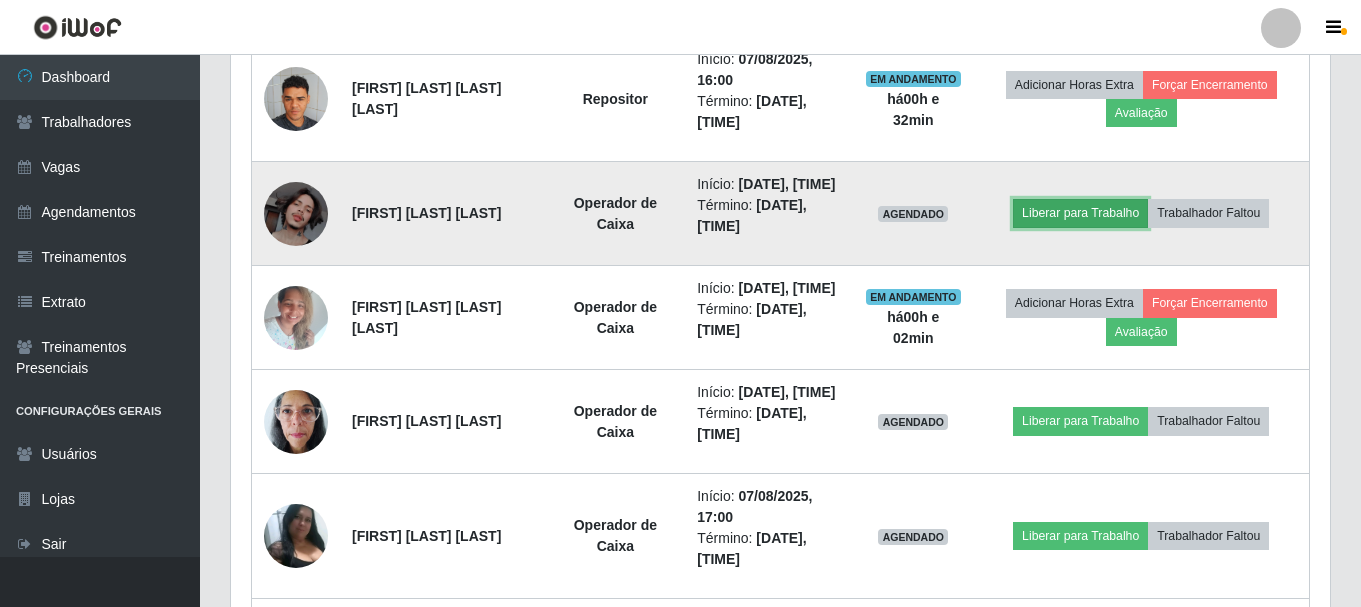 click on "Liberar para Trabalho" at bounding box center (1080, 213) 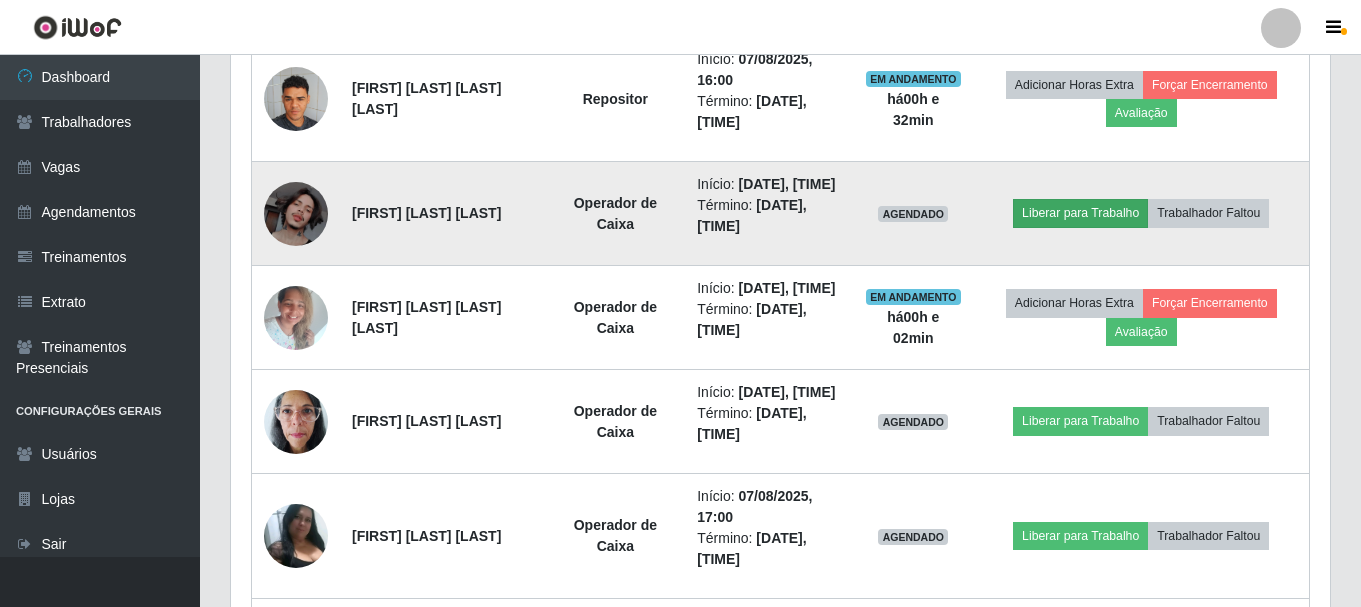 scroll, scrollTop: 999585, scrollLeft: 998911, axis: both 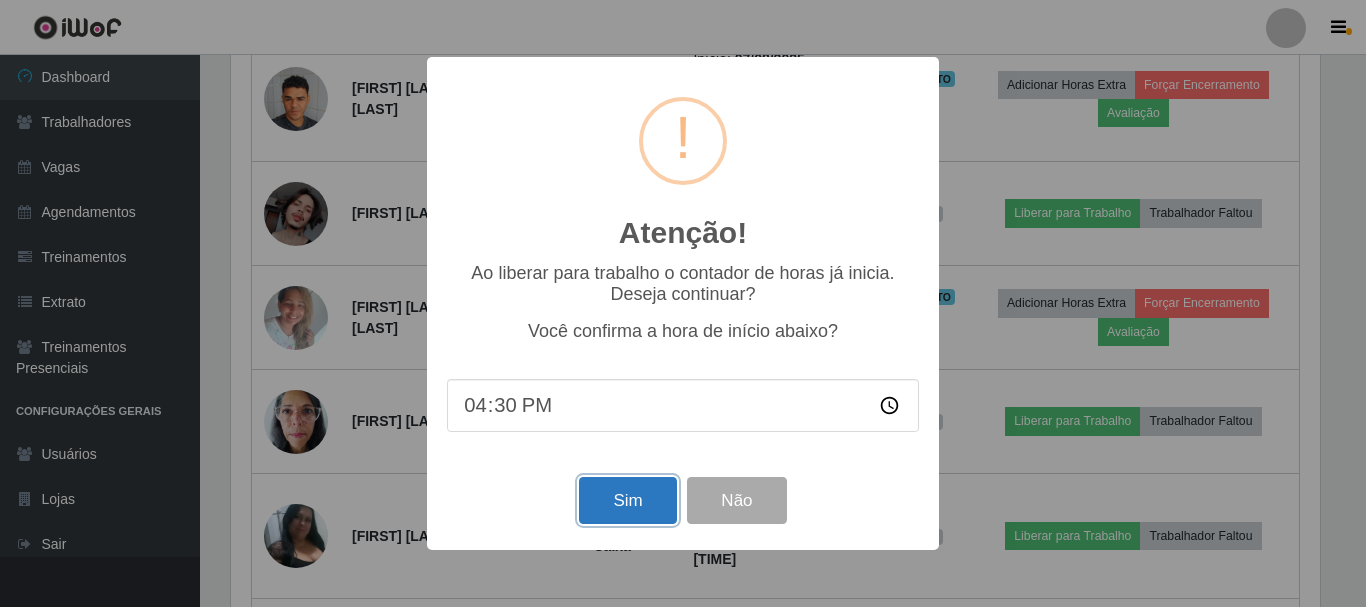 click on "Sim" at bounding box center [627, 500] 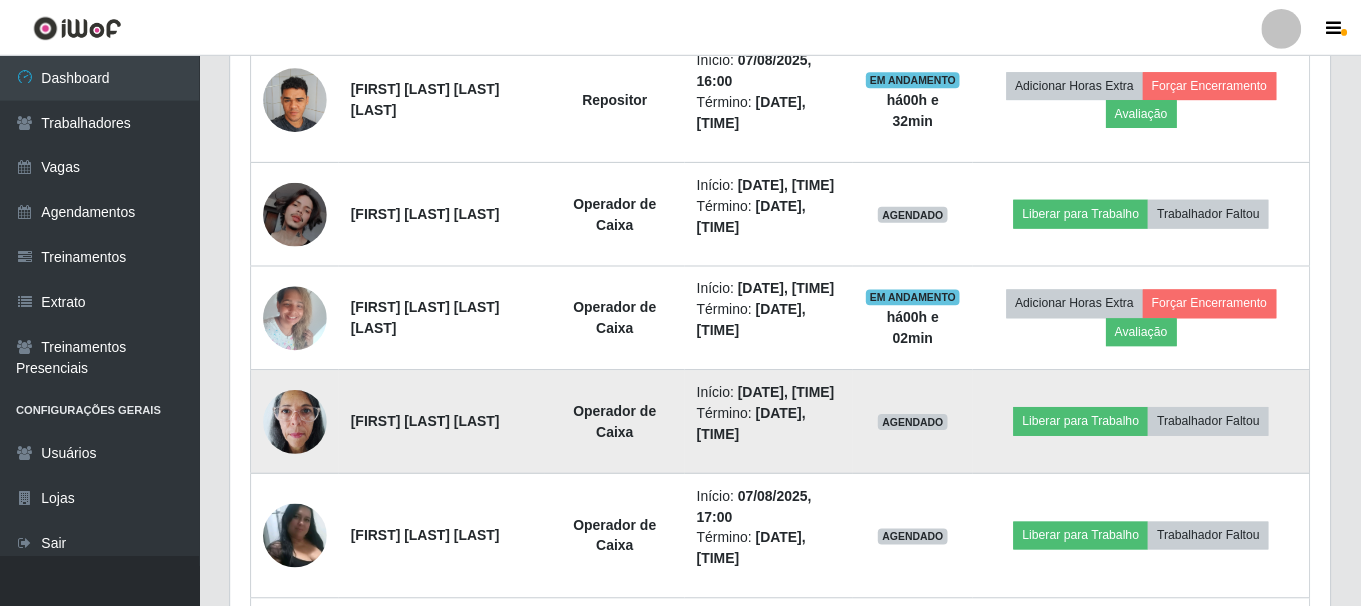 scroll, scrollTop: 999585, scrollLeft: 998901, axis: both 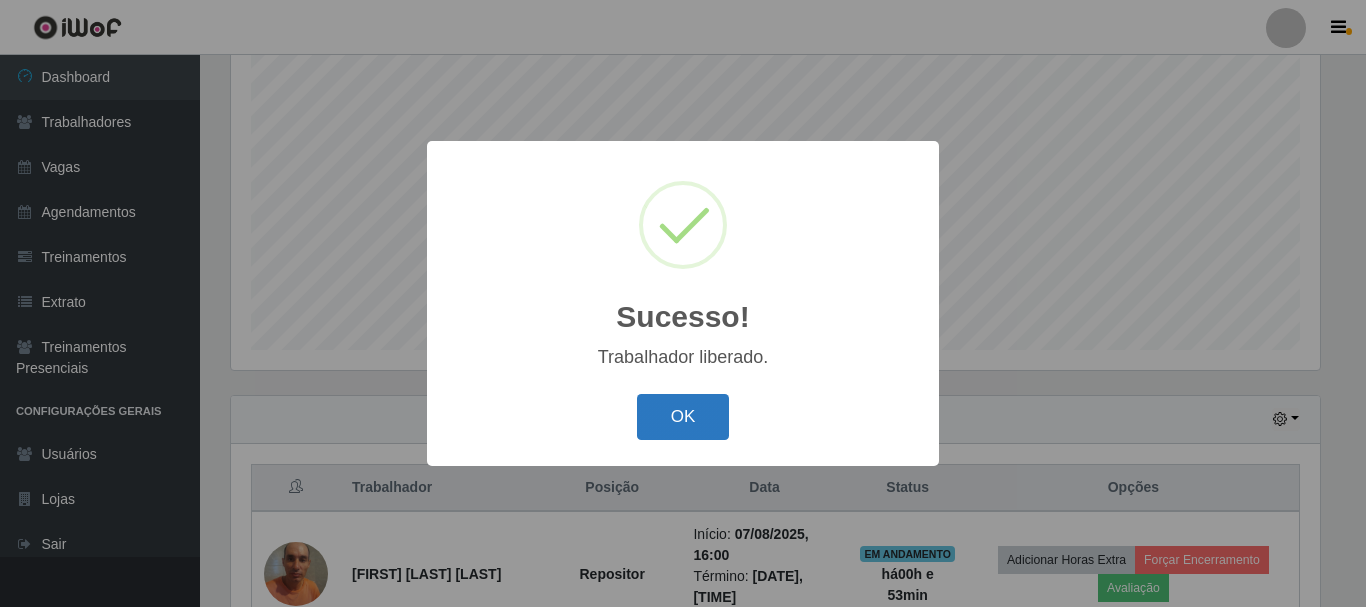 click on "OK" at bounding box center [683, 417] 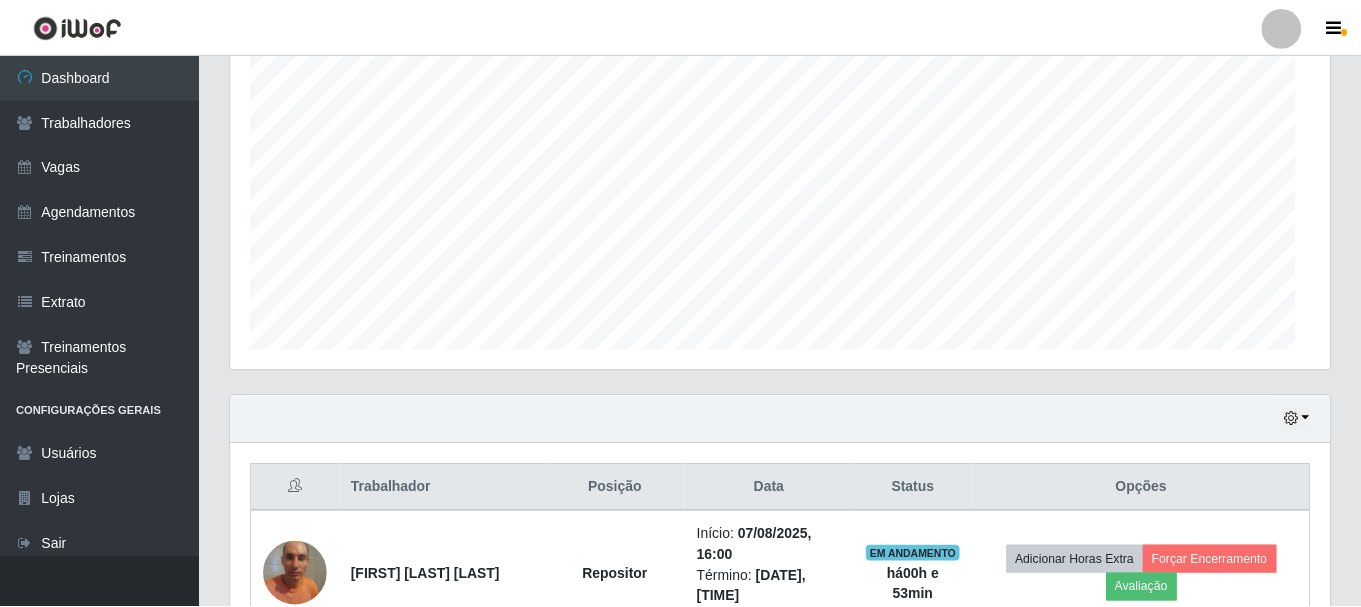 scroll, scrollTop: 999585, scrollLeft: 998901, axis: both 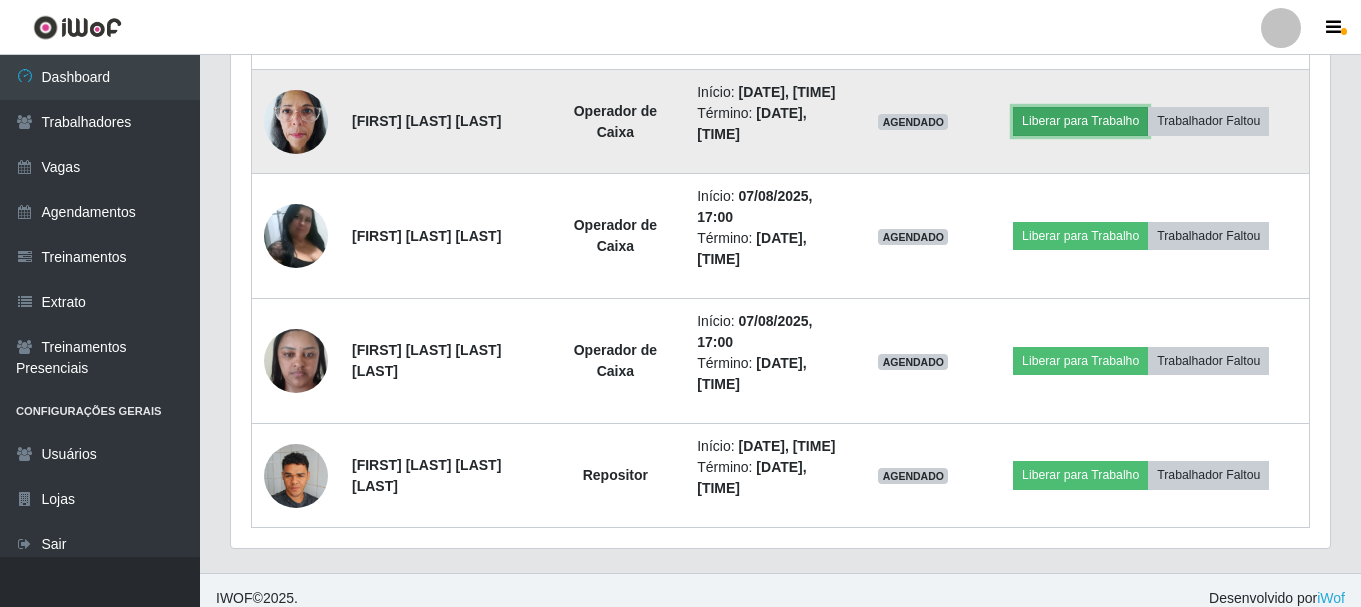 click on "Liberar para Trabalho" at bounding box center [1080, 121] 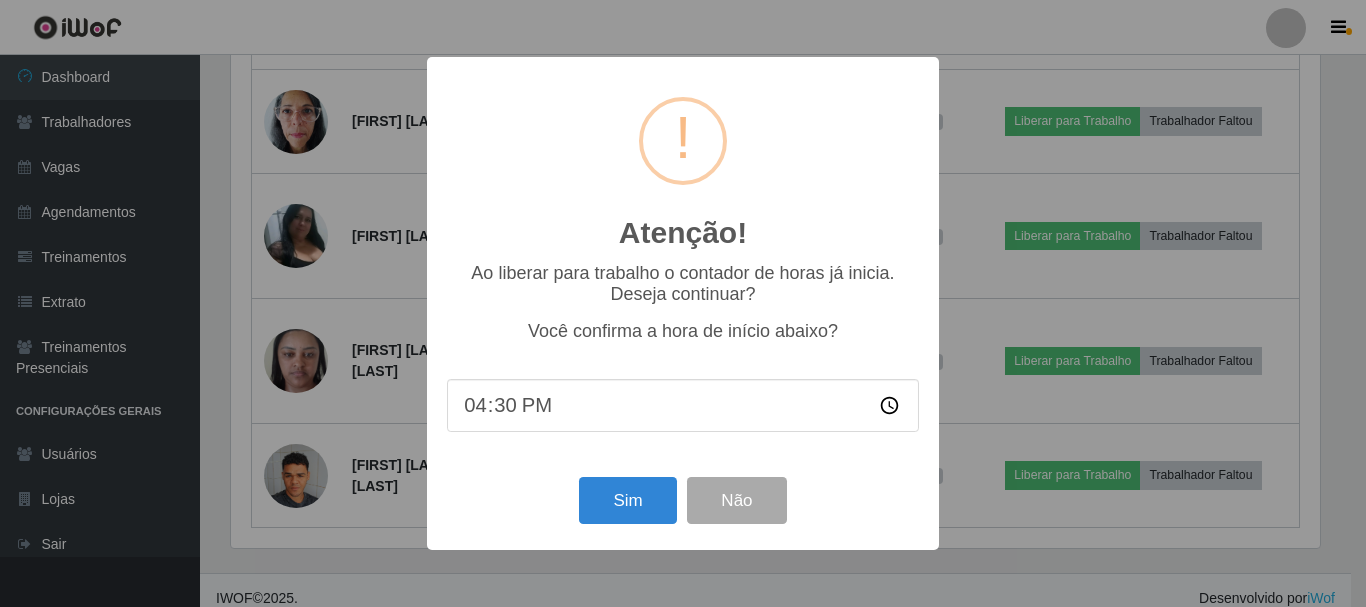 scroll, scrollTop: 999585, scrollLeft: 998911, axis: both 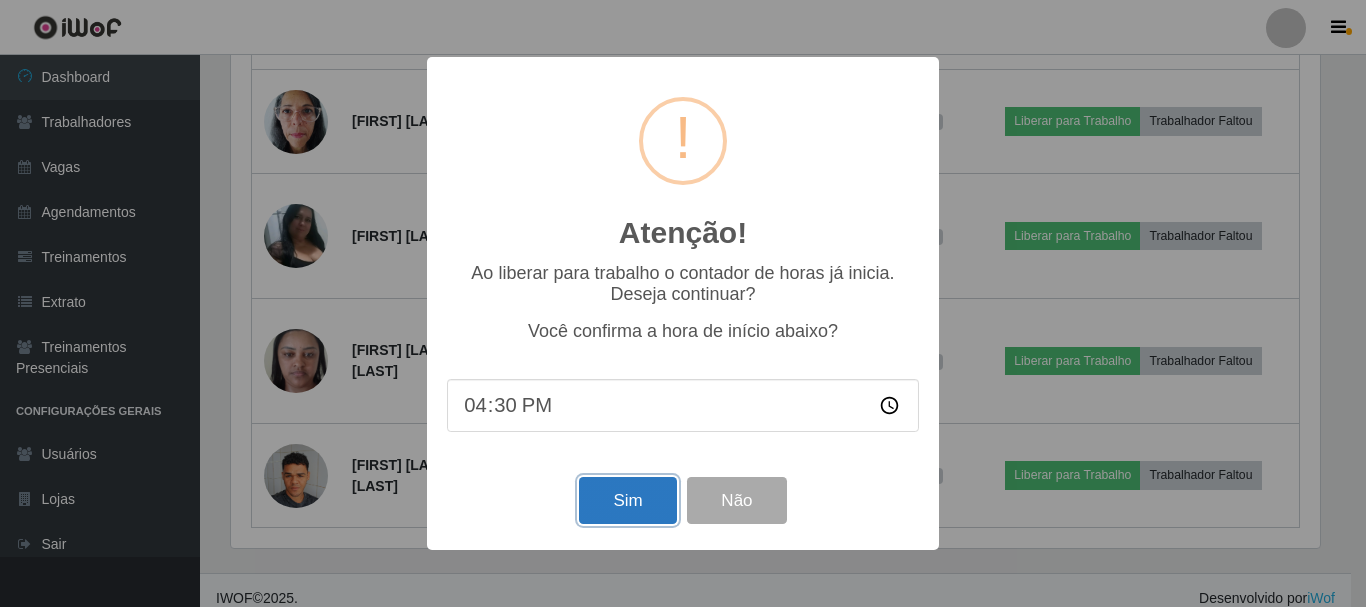 click on "Sim" at bounding box center (627, 500) 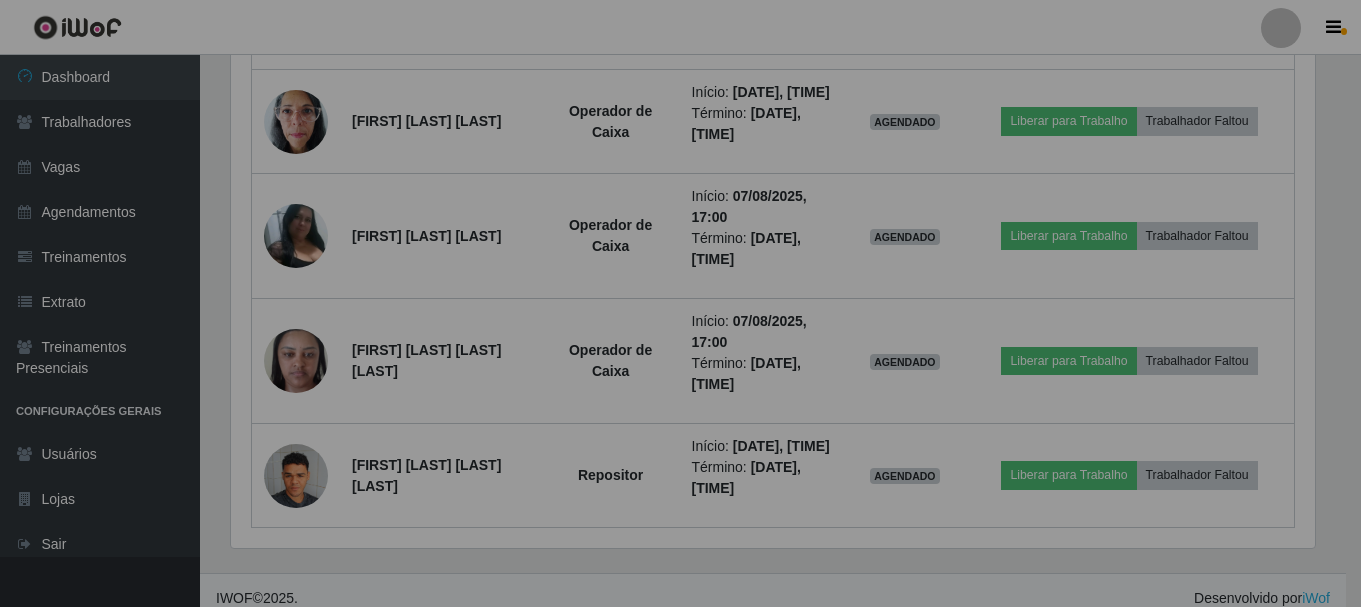 scroll, scrollTop: 999585, scrollLeft: 998901, axis: both 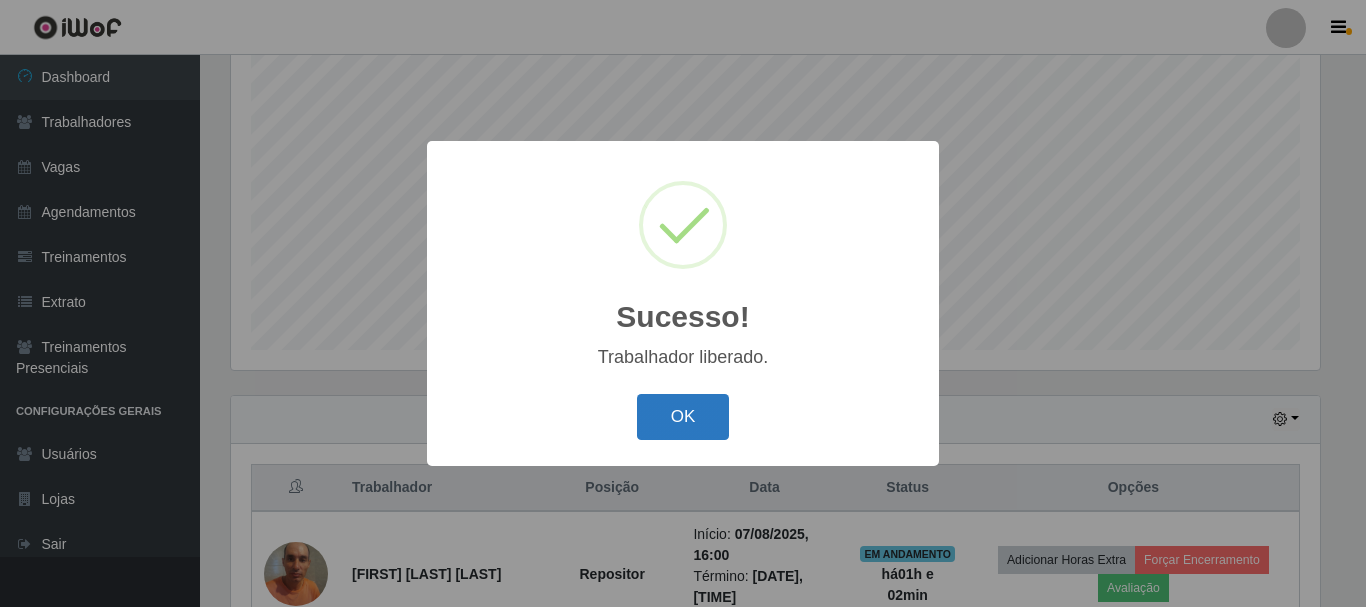 click on "OK" at bounding box center [683, 417] 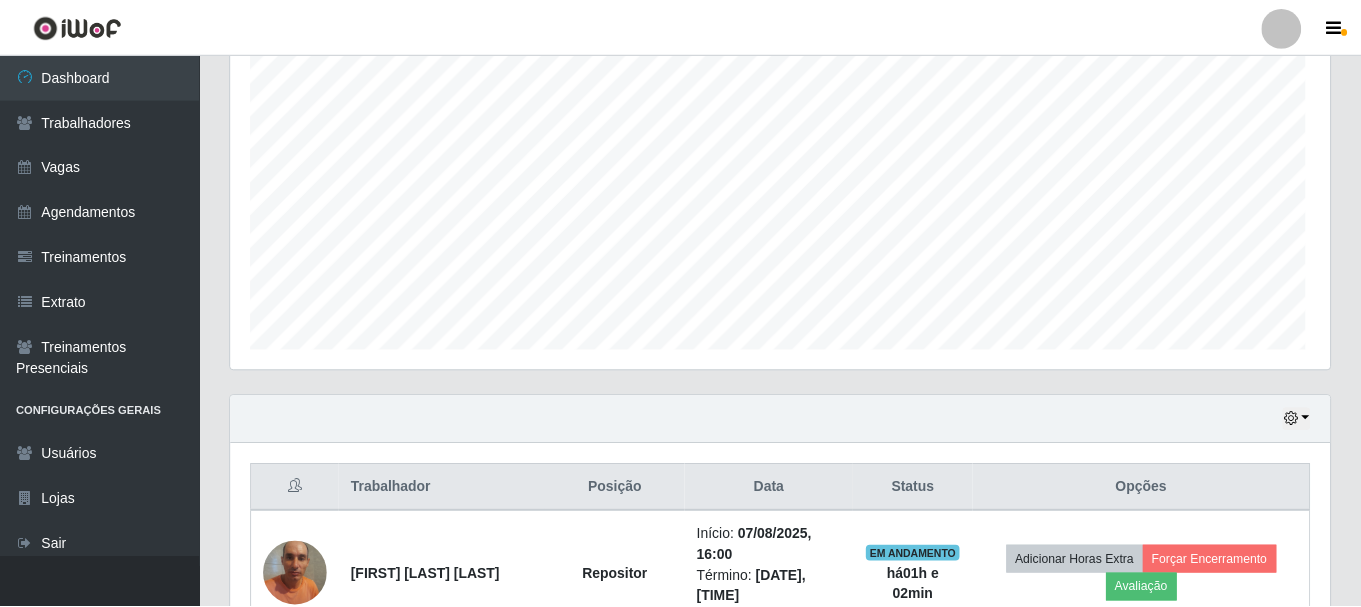 scroll, scrollTop: 999585, scrollLeft: 998901, axis: both 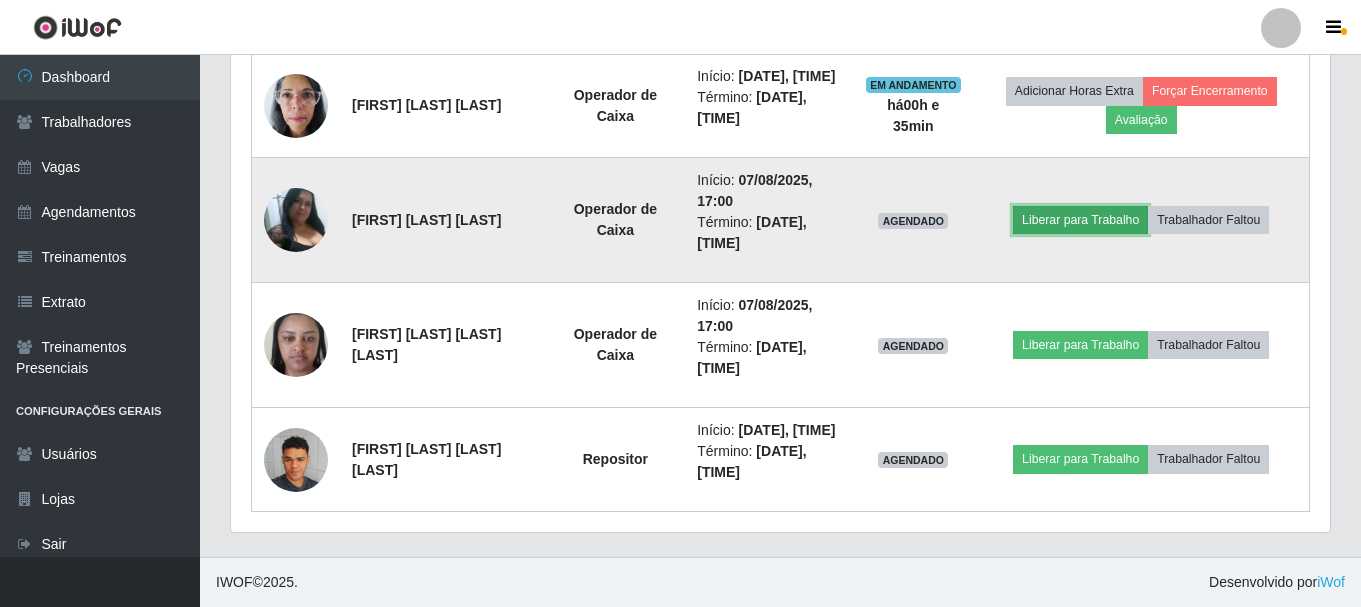 click on "Liberar para Trabalho" at bounding box center (1080, 220) 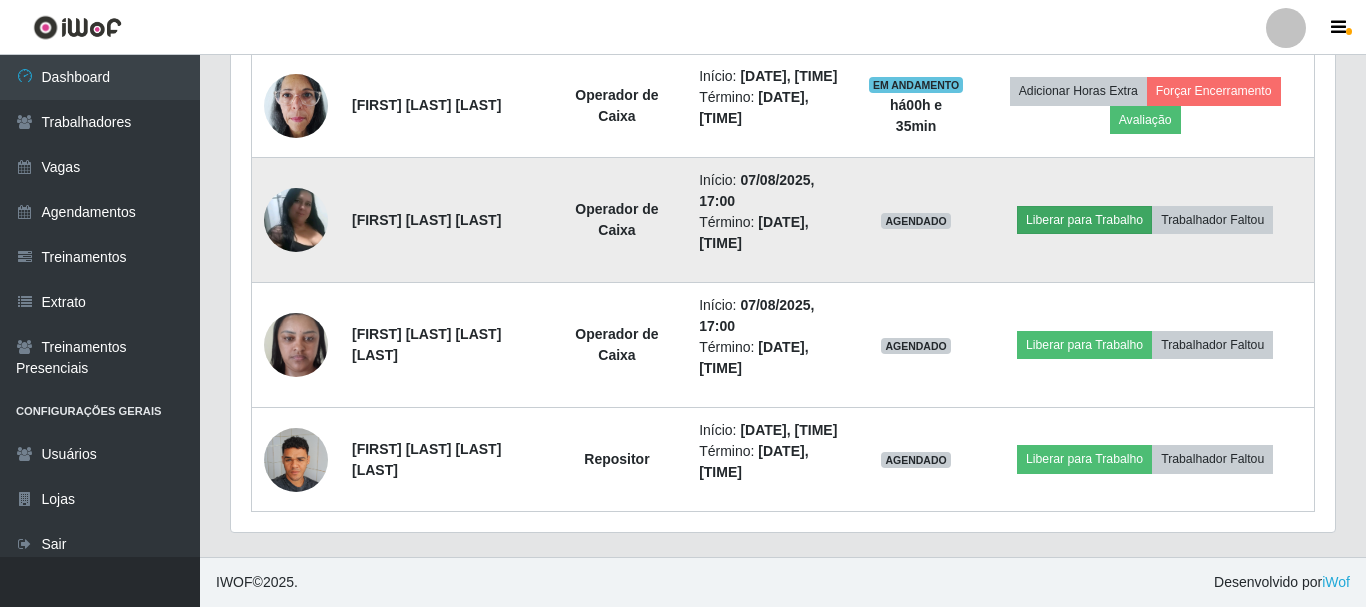 scroll, scrollTop: 999585, scrollLeft: 998911, axis: both 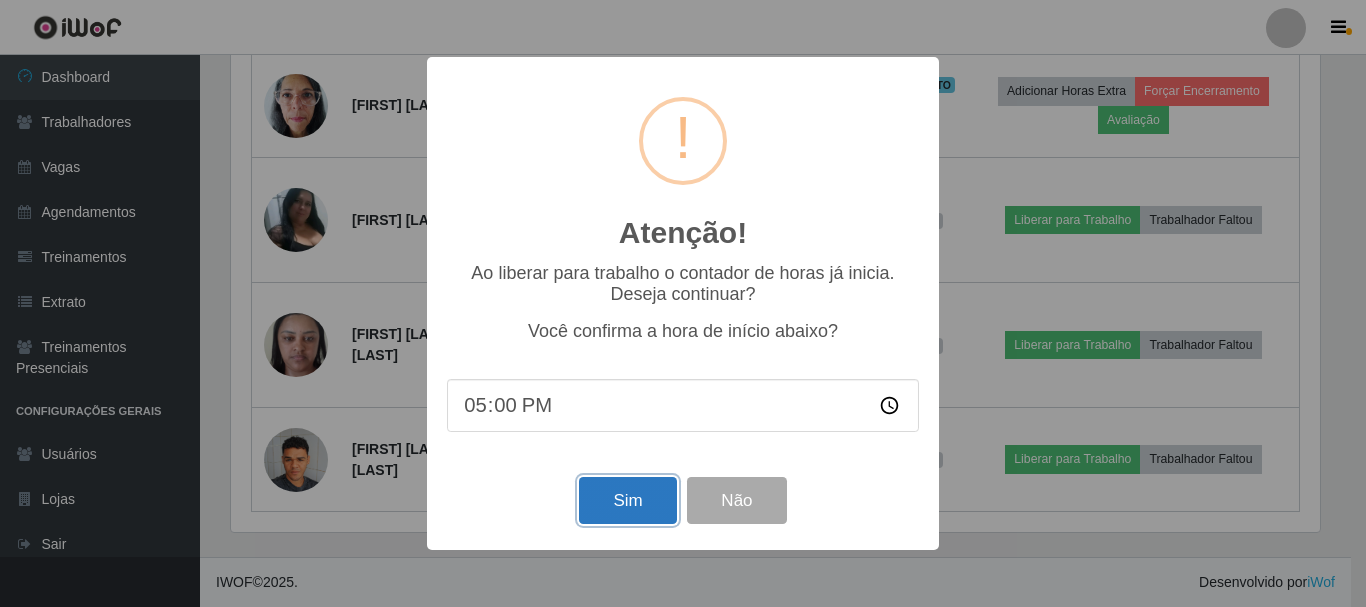 click on "Sim" at bounding box center (627, 500) 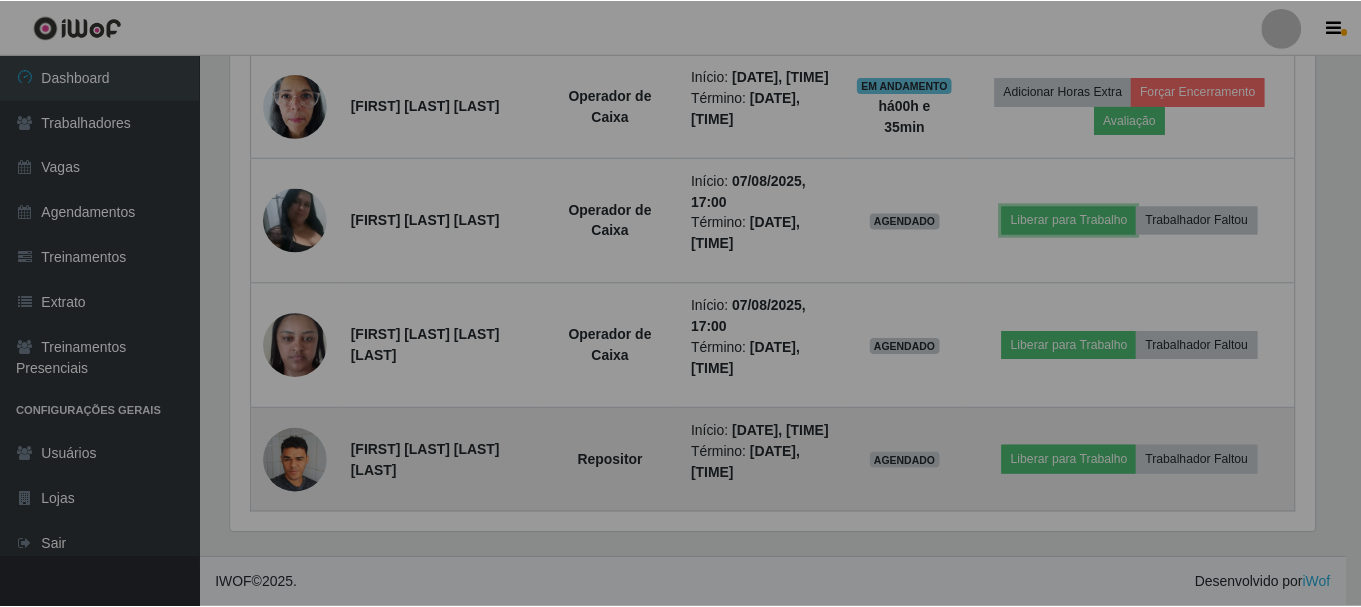 scroll, scrollTop: 999585, scrollLeft: 998901, axis: both 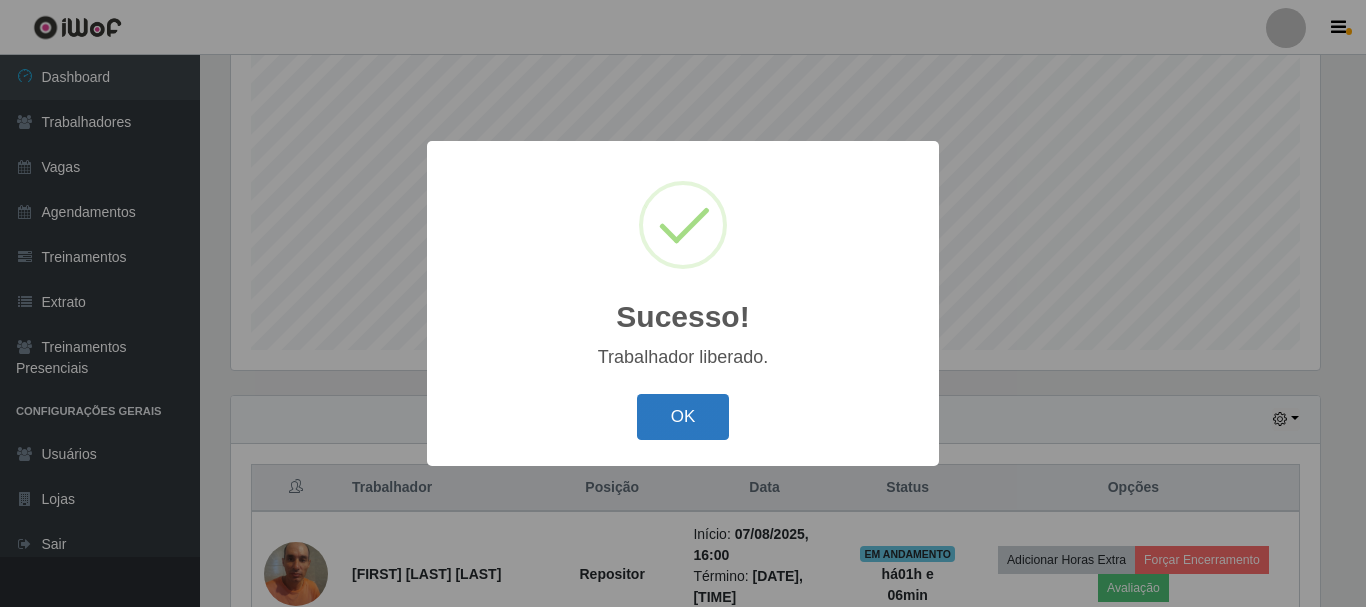 click on "OK" at bounding box center [683, 417] 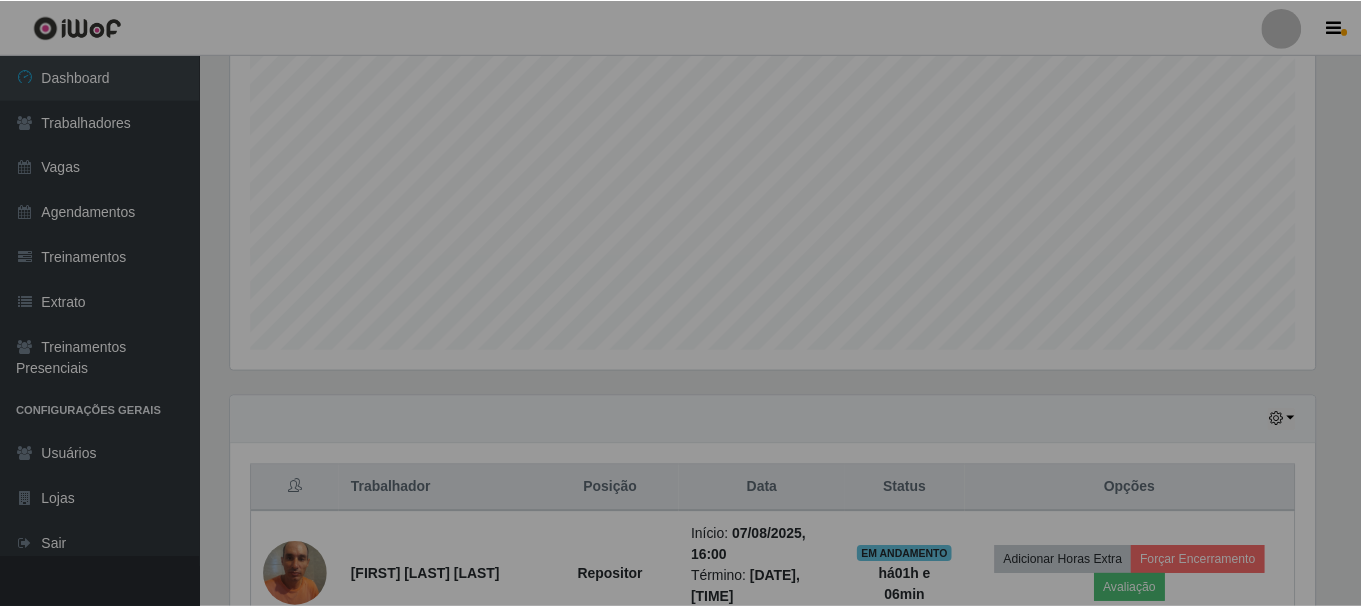 scroll, scrollTop: 999585, scrollLeft: 998901, axis: both 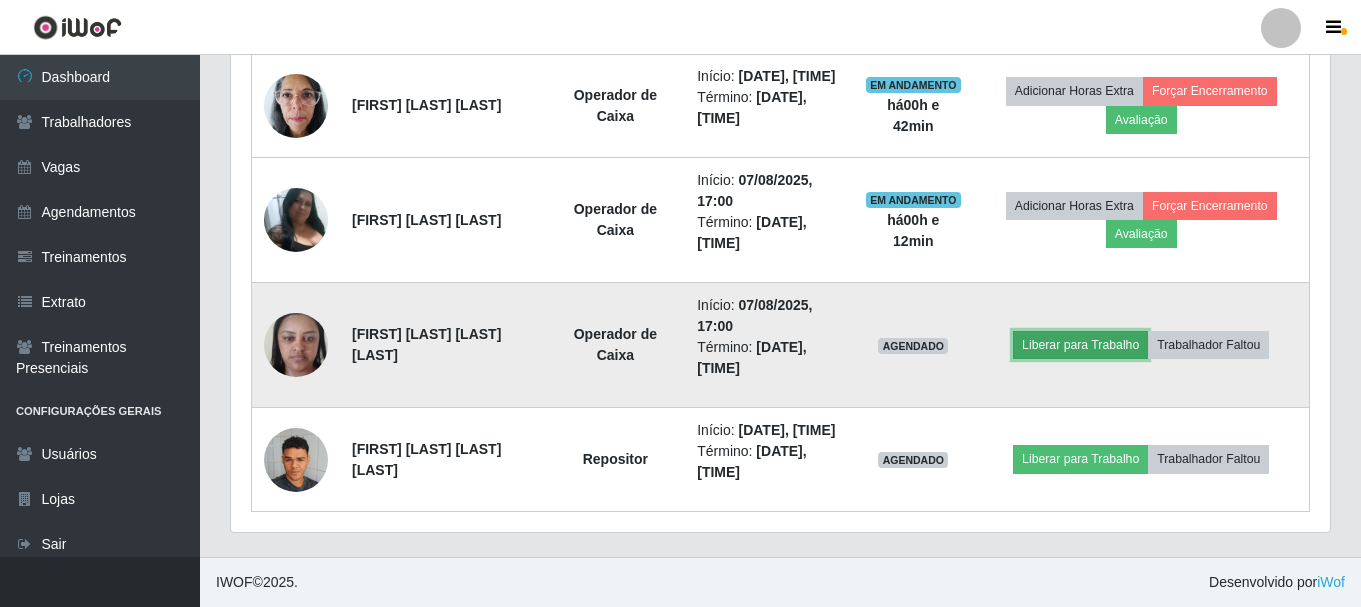 click on "Liberar para Trabalho" at bounding box center [1080, 345] 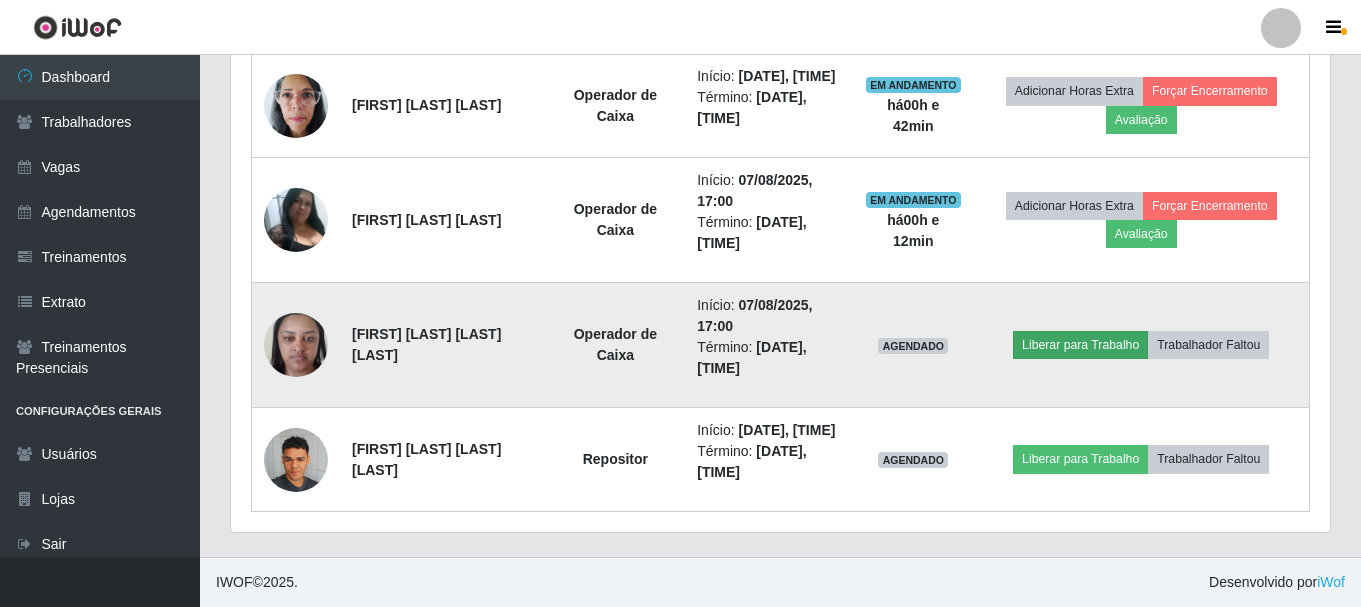 scroll, scrollTop: 999585, scrollLeft: 998911, axis: both 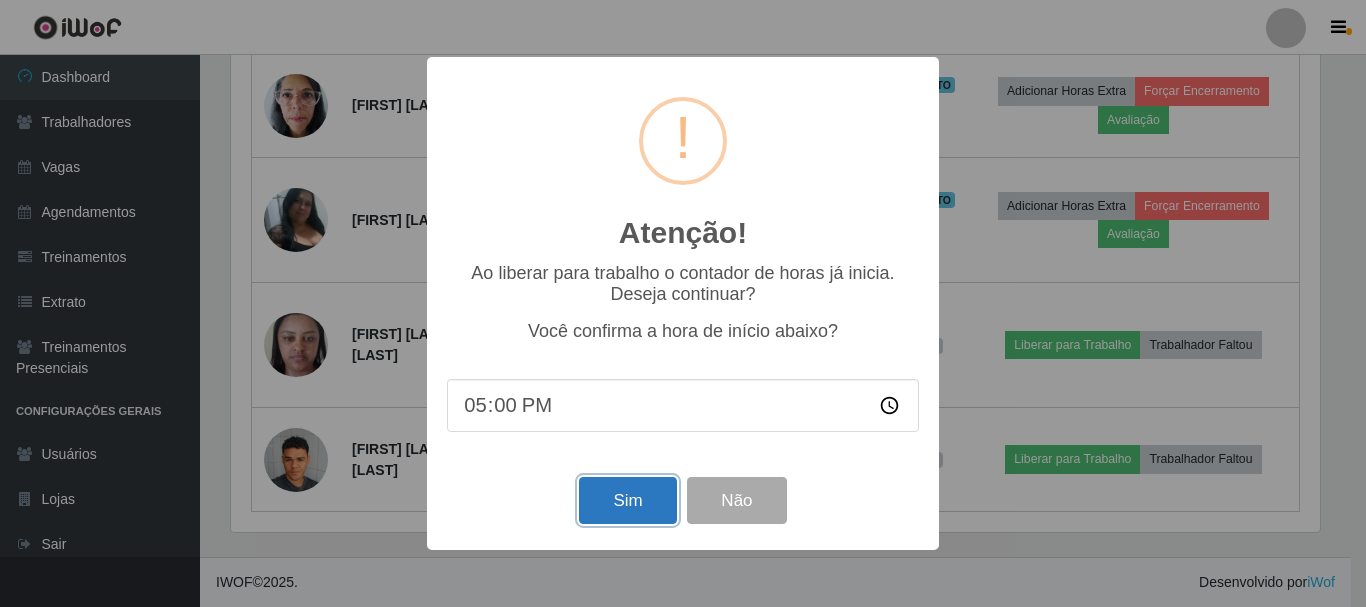 click on "Sim" at bounding box center (627, 500) 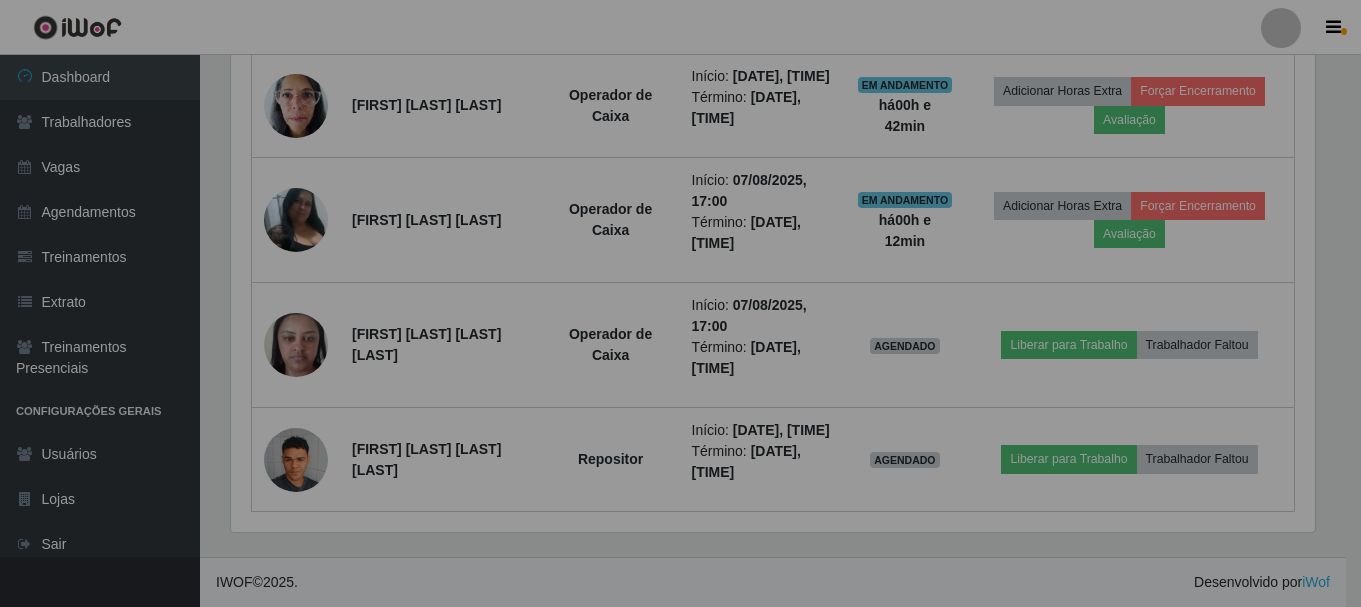 scroll, scrollTop: 999585, scrollLeft: 998901, axis: both 